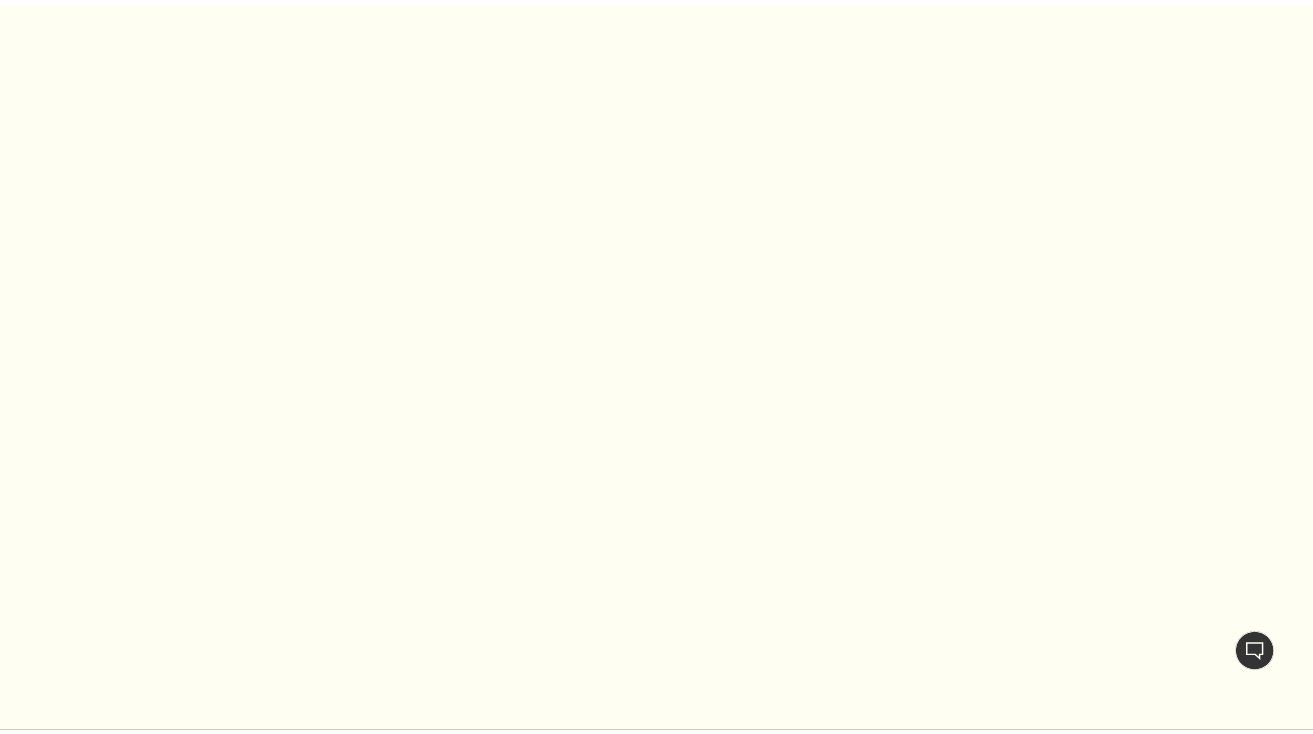 scroll, scrollTop: 0, scrollLeft: 0, axis: both 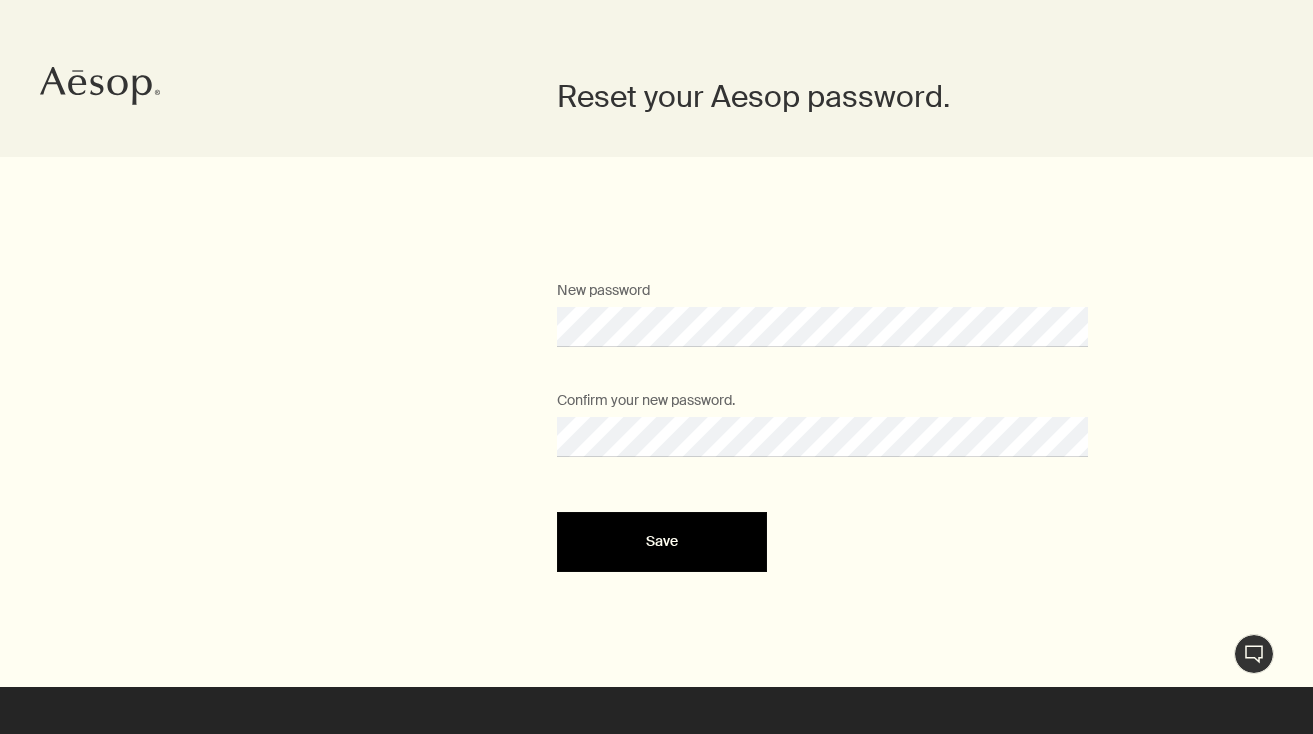 click on "Save" at bounding box center (662, 541) 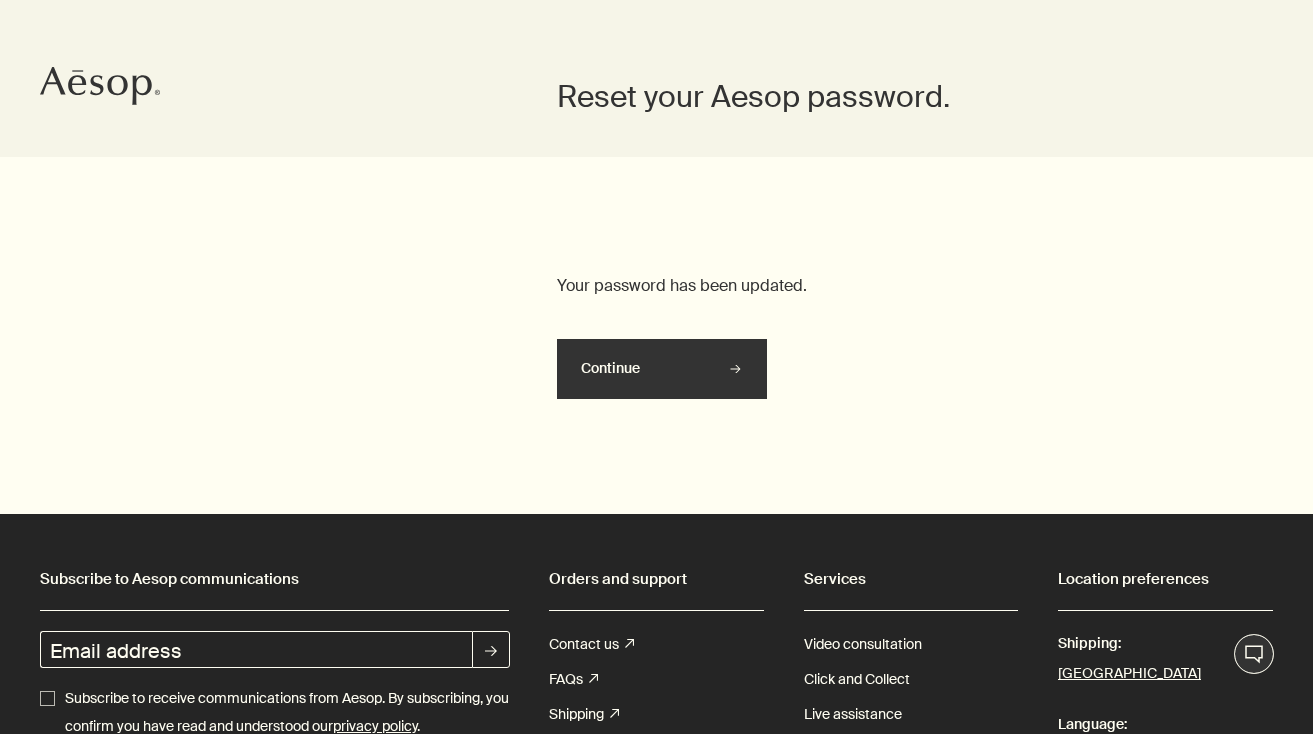 click on "Continue" at bounding box center (662, 368) 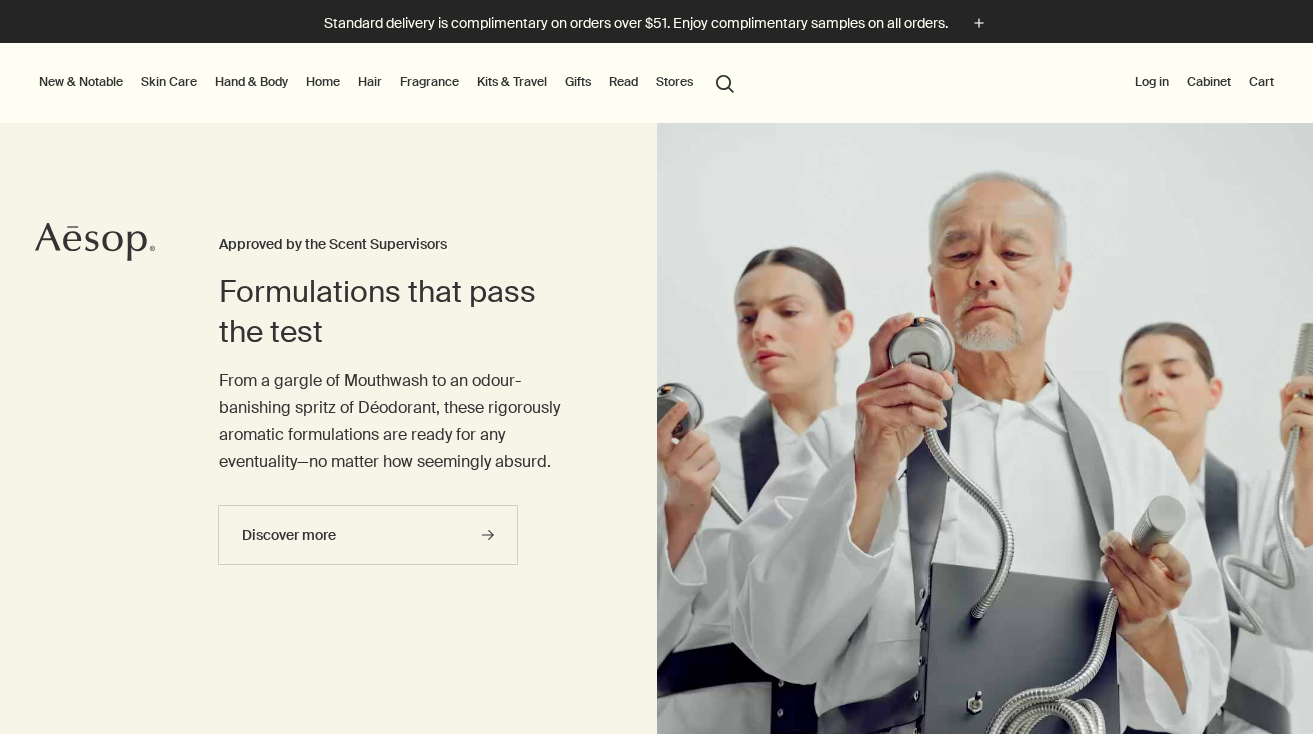 scroll, scrollTop: 0, scrollLeft: 0, axis: both 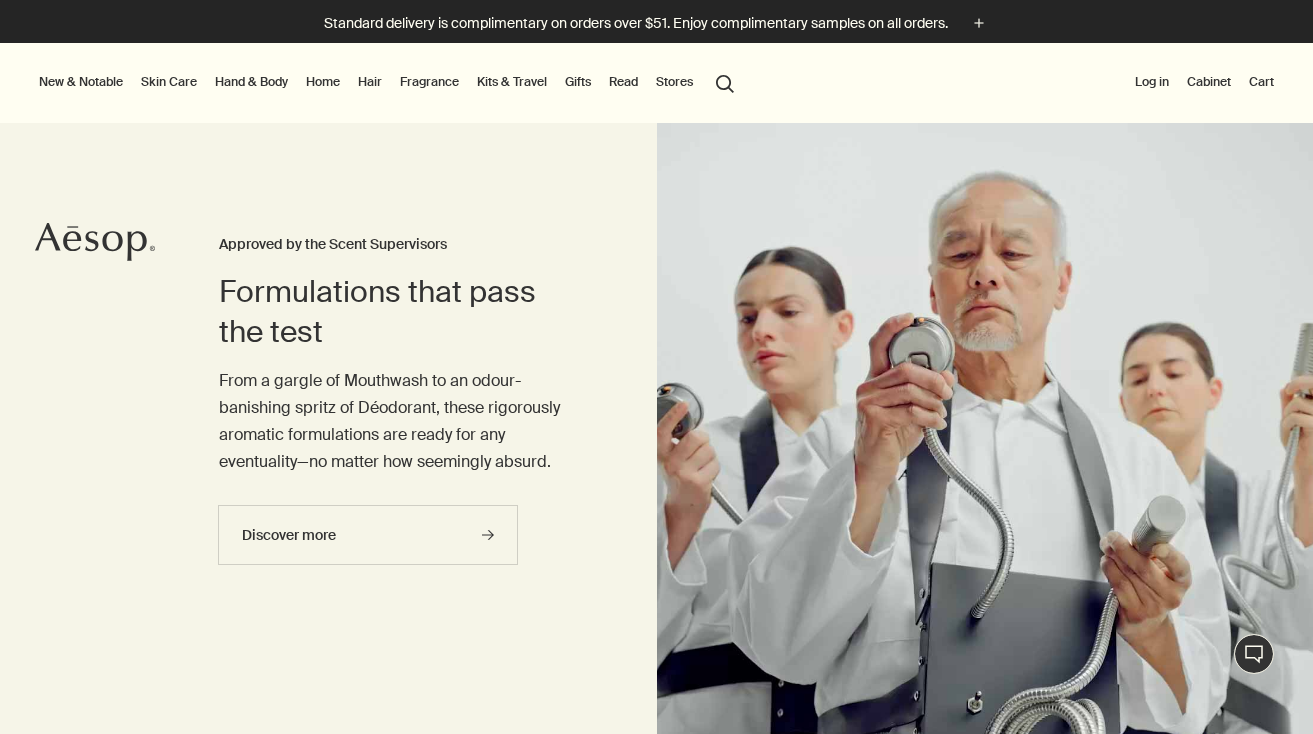 click on "Log in" at bounding box center (1152, 82) 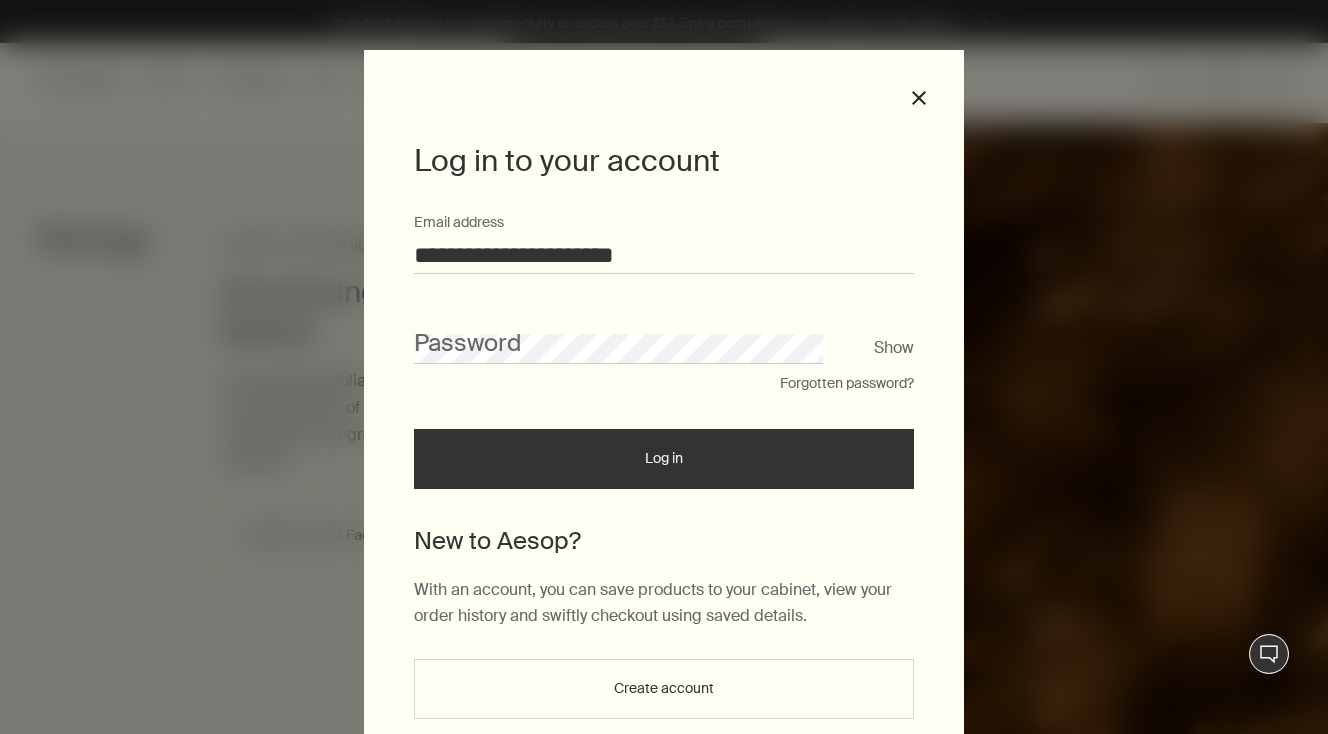 type on "**********" 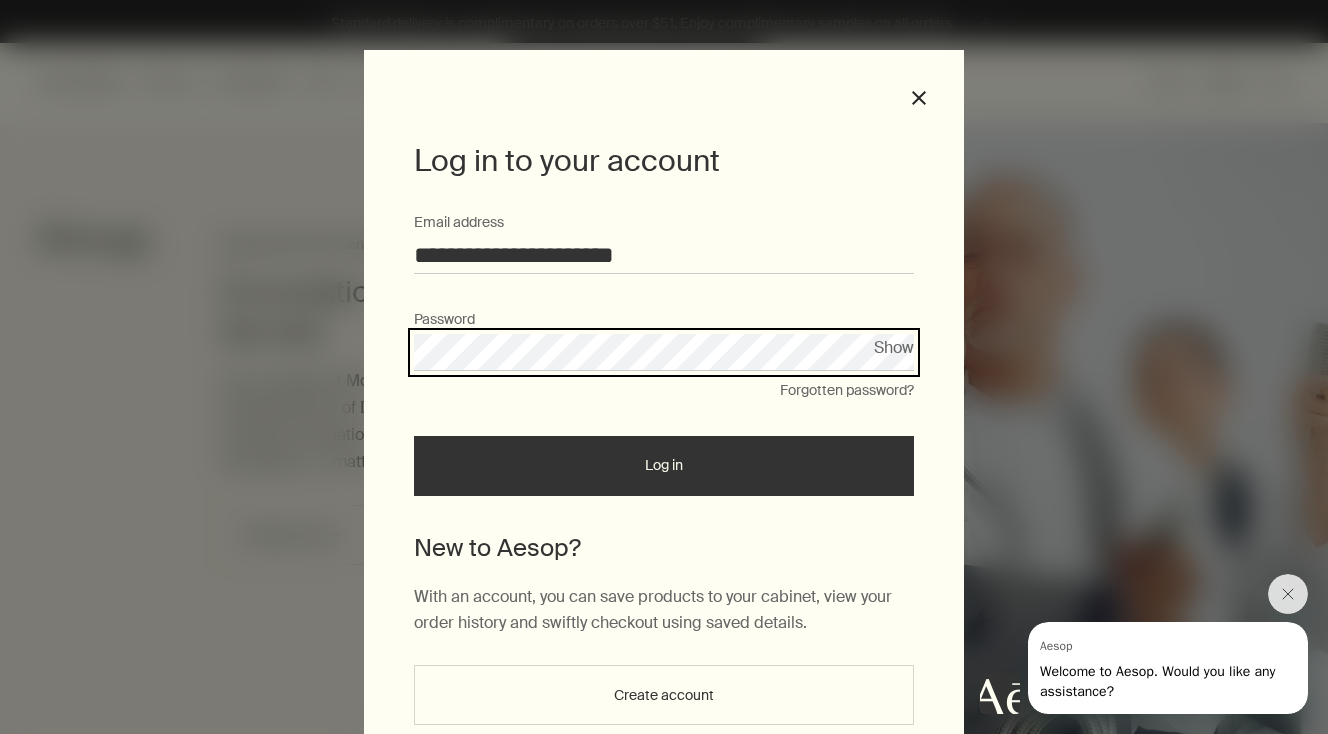 scroll, scrollTop: 0, scrollLeft: 0, axis: both 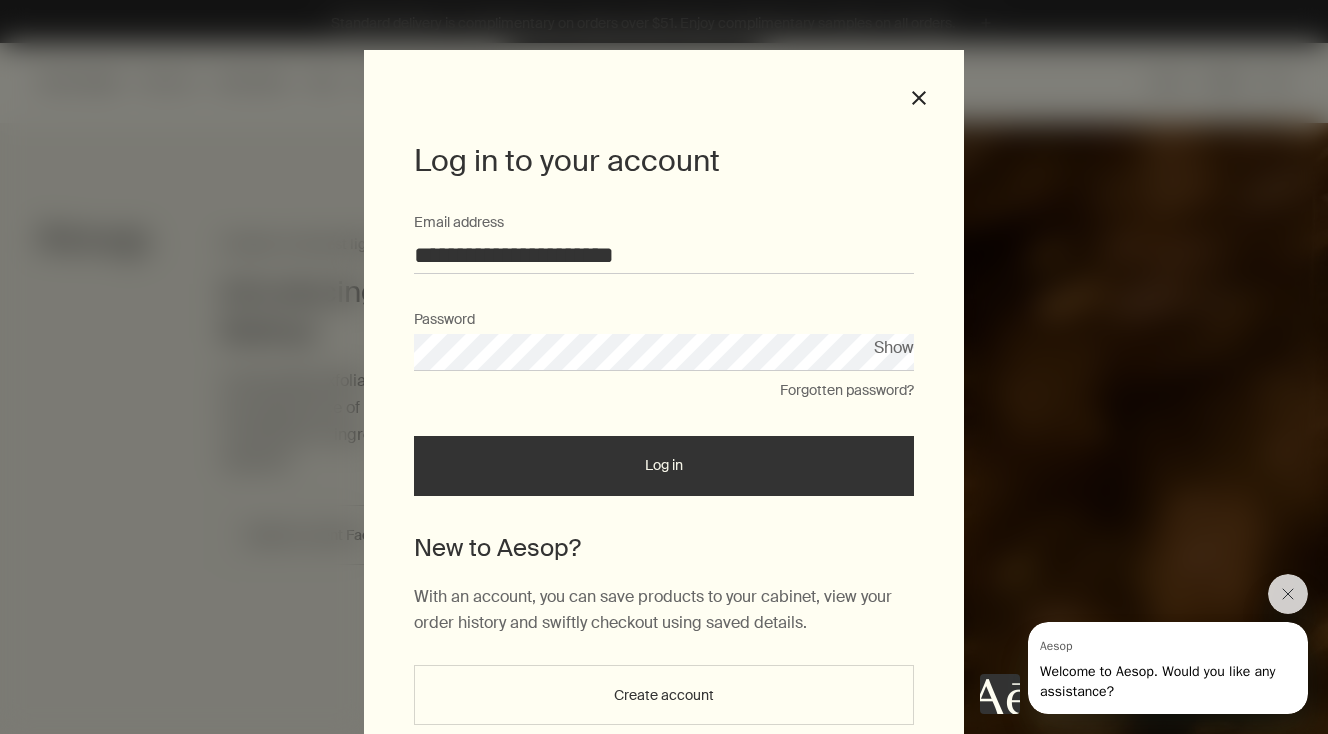 click on "Log in" at bounding box center (664, 466) 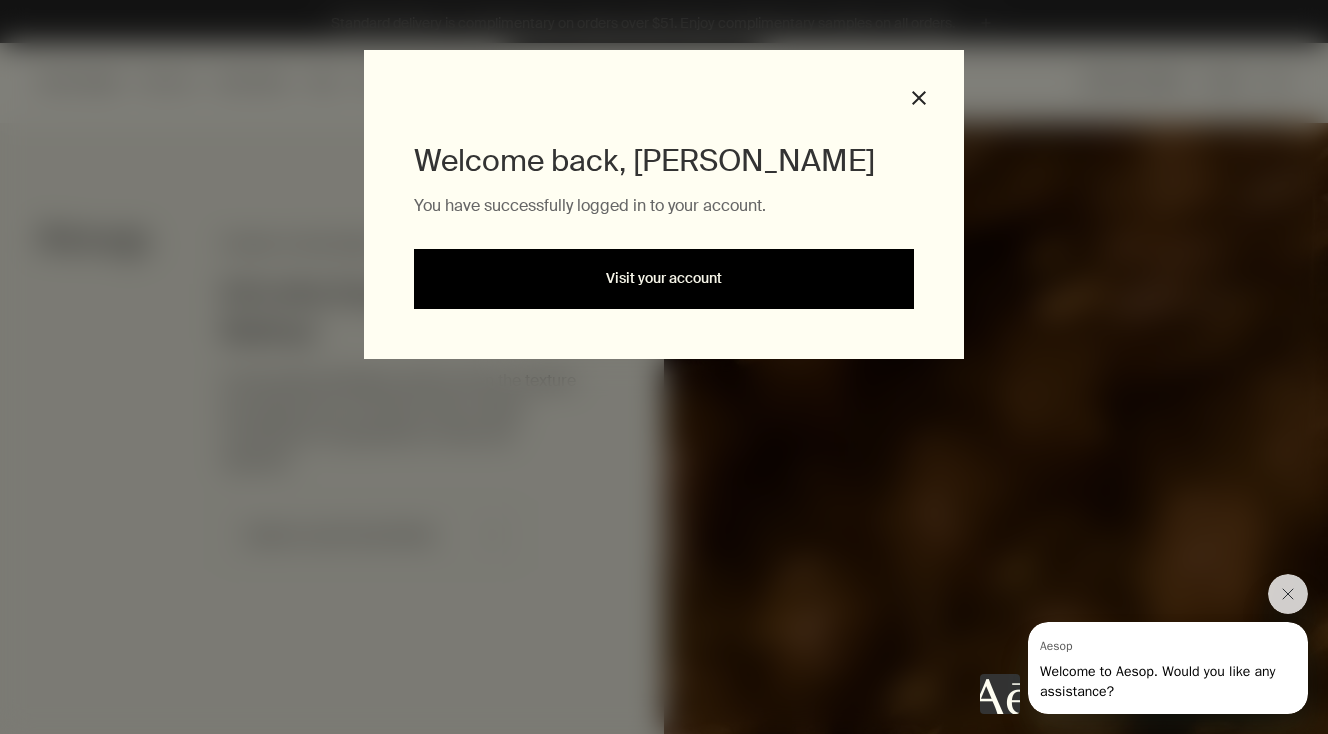 click on "Visit your account" at bounding box center (664, 279) 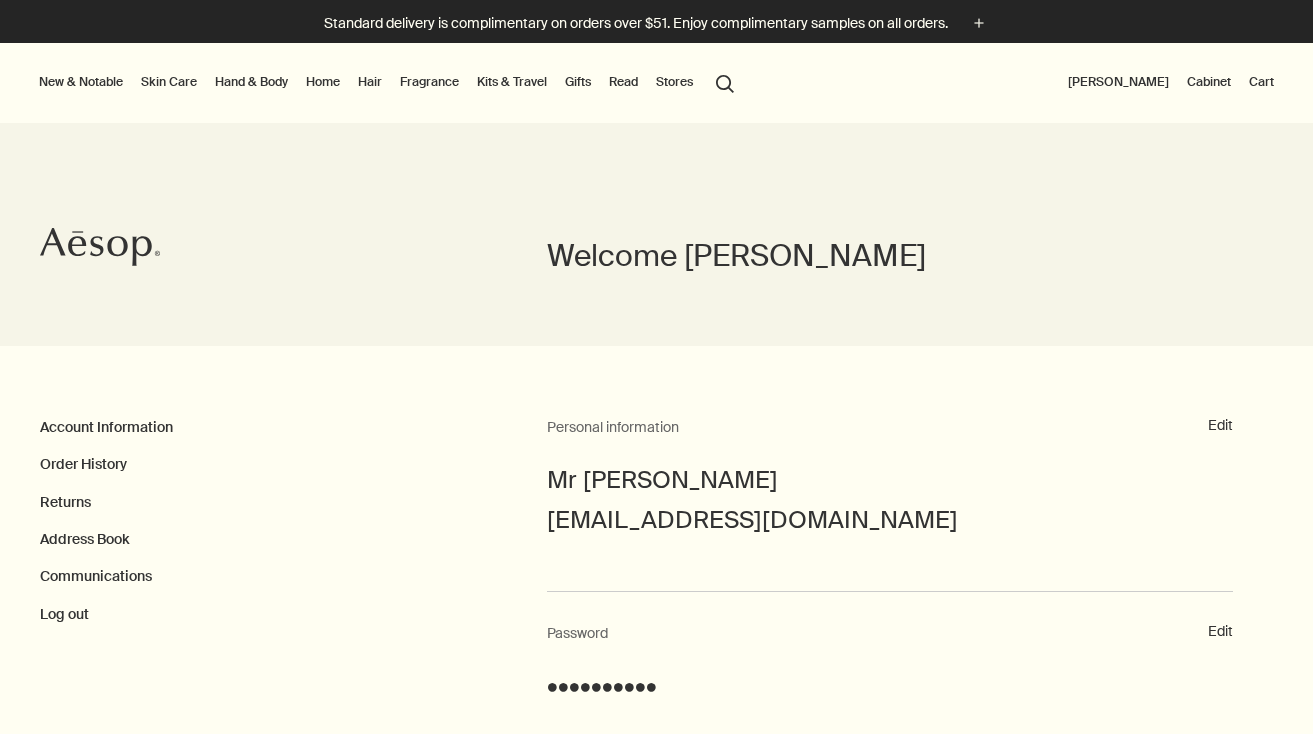 scroll, scrollTop: 0, scrollLeft: 0, axis: both 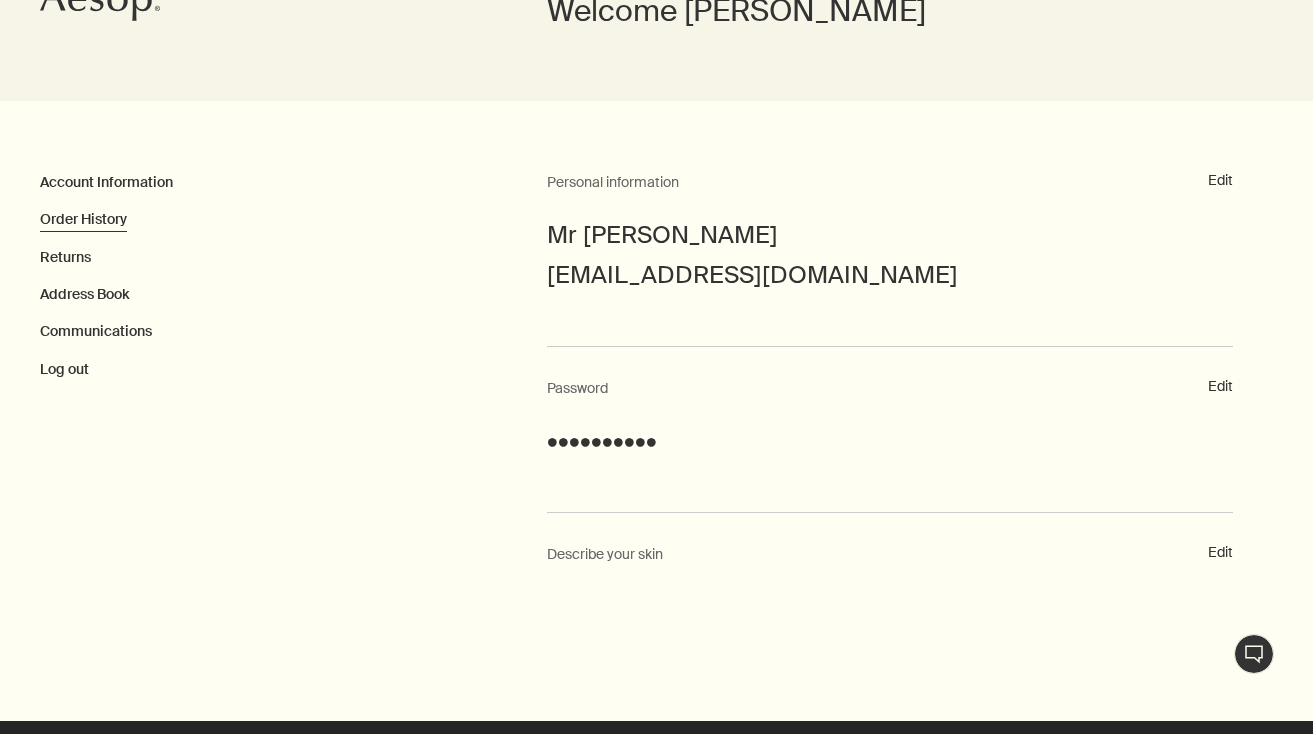 click on "Order History" at bounding box center [83, 219] 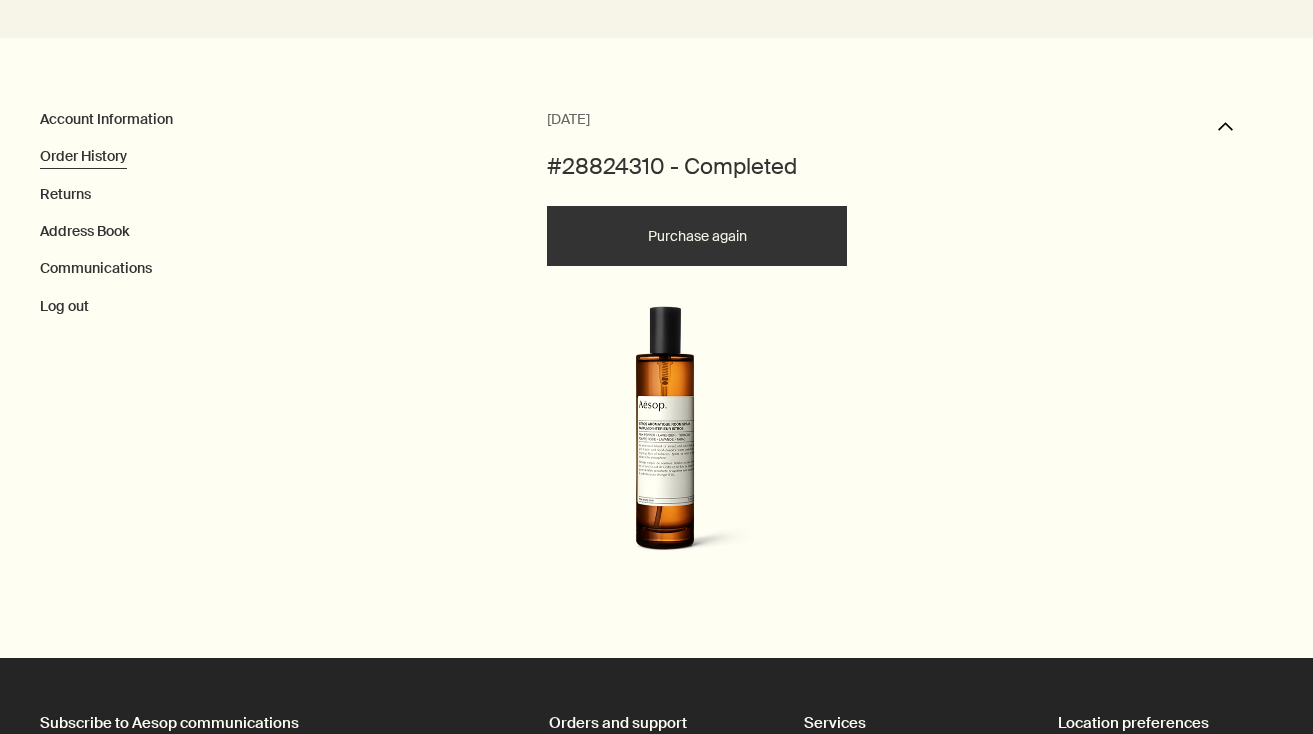 scroll, scrollTop: 308, scrollLeft: 0, axis: vertical 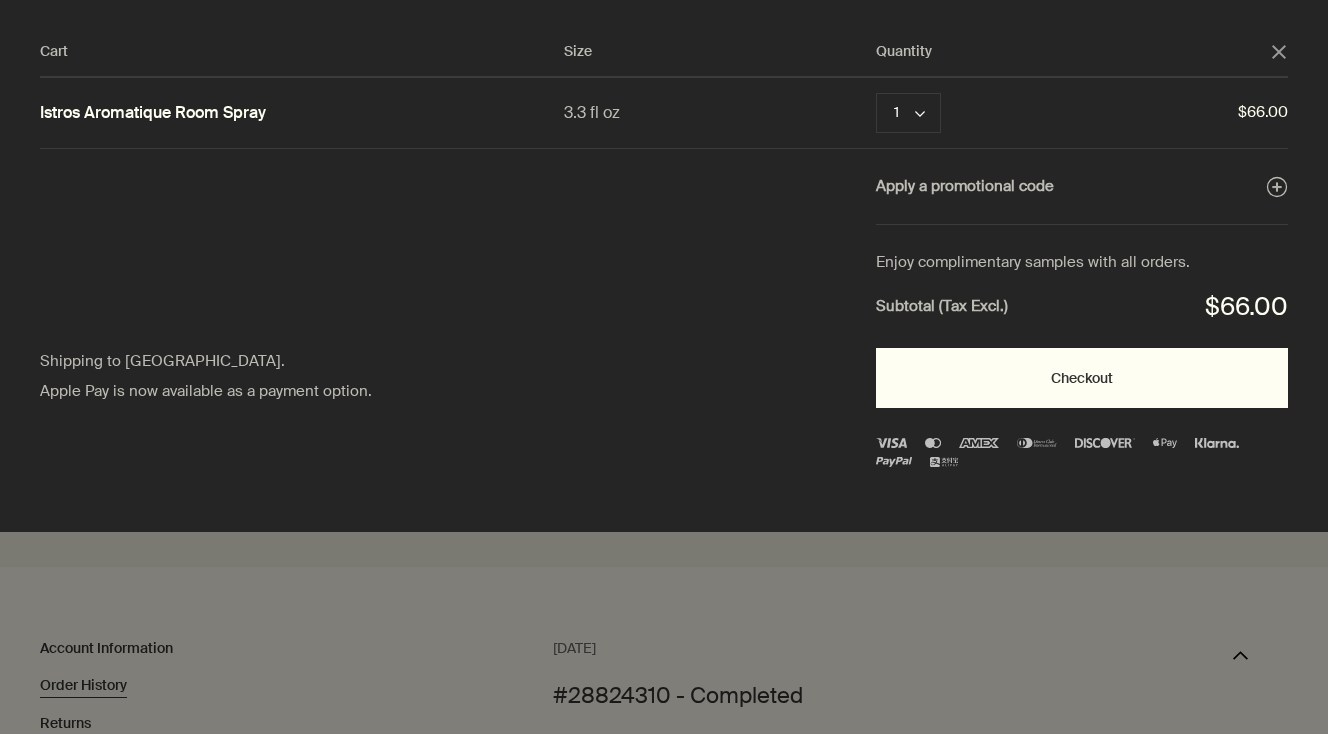 click on "Checkout" at bounding box center [1082, 378] 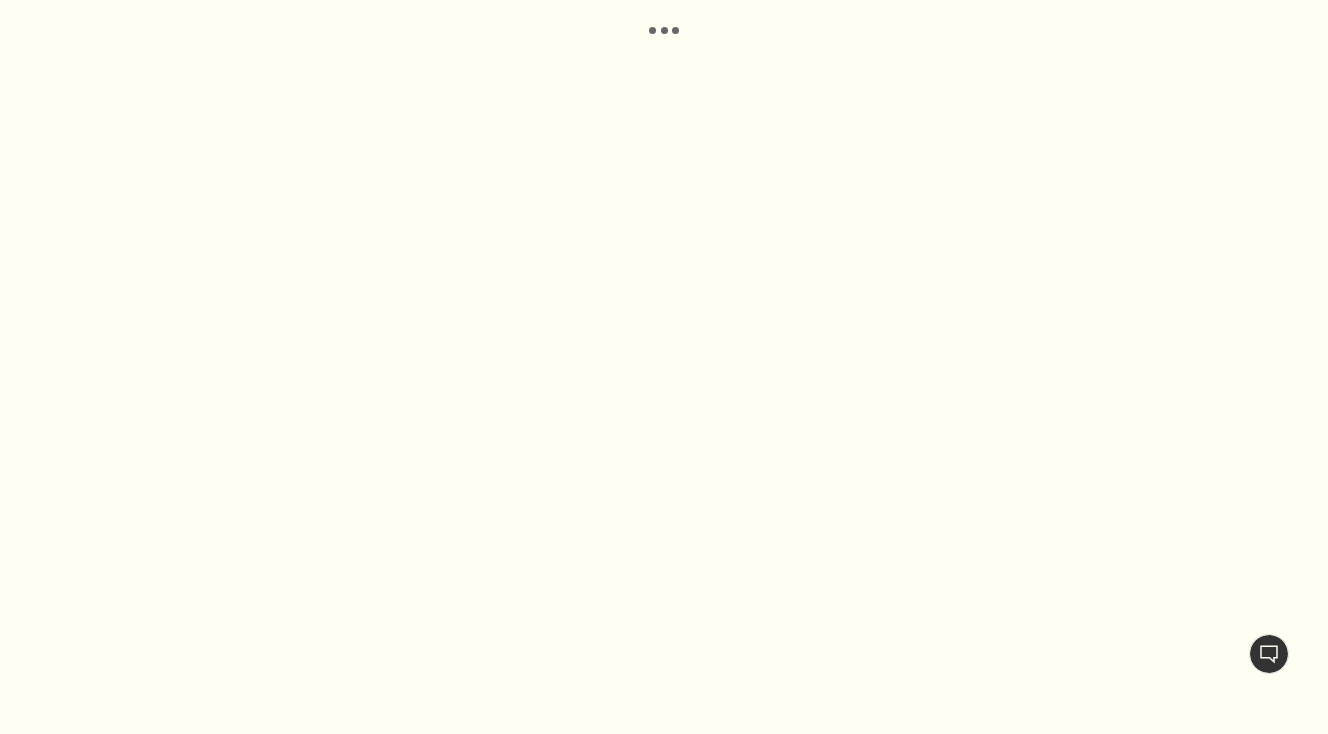 scroll, scrollTop: 0, scrollLeft: 0, axis: both 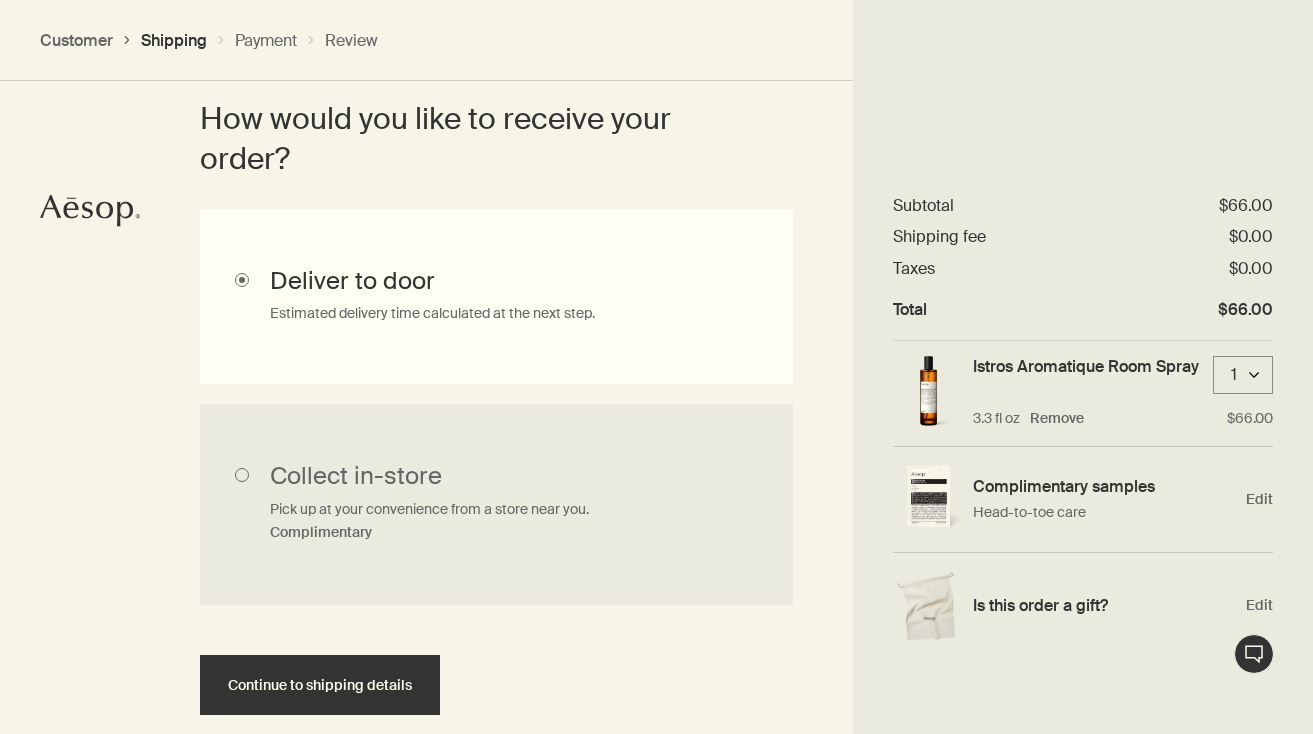 click on "Collect in-store Pick up at your convenience from a store near you. Complimentary" at bounding box center [496, 505] 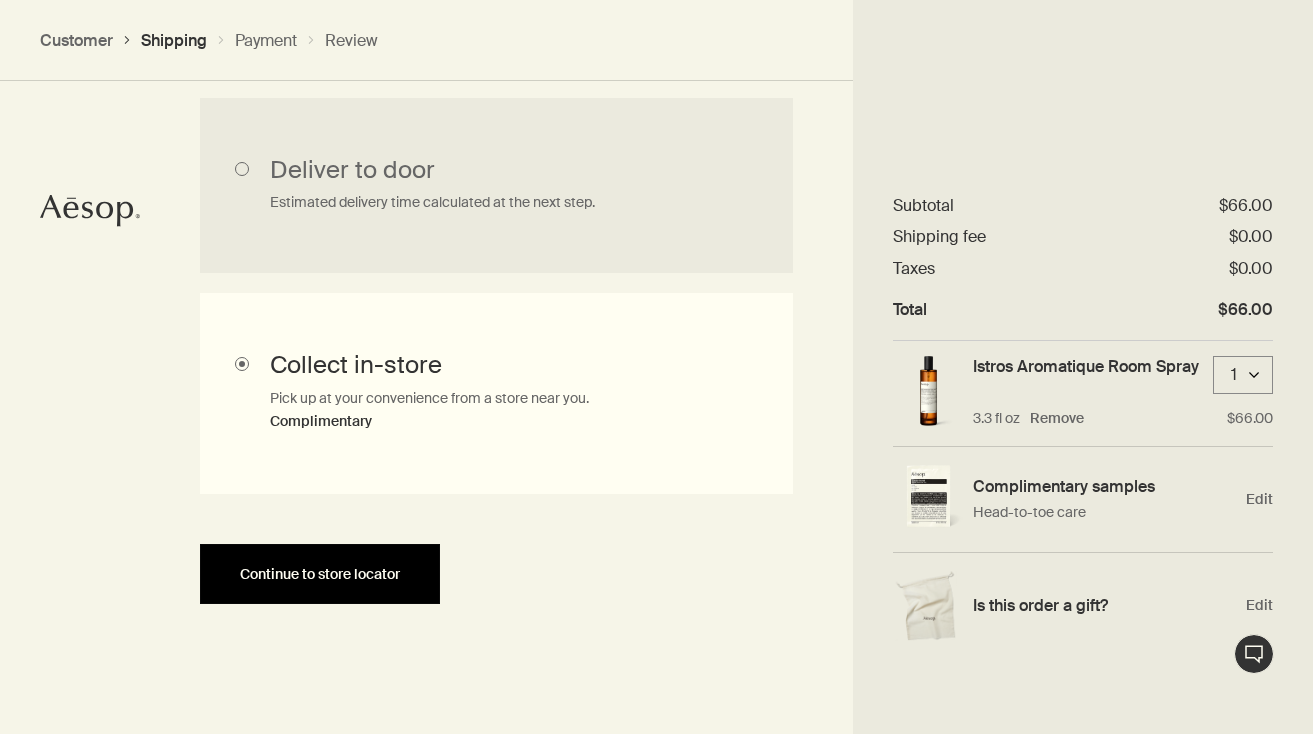 scroll, scrollTop: 654, scrollLeft: 0, axis: vertical 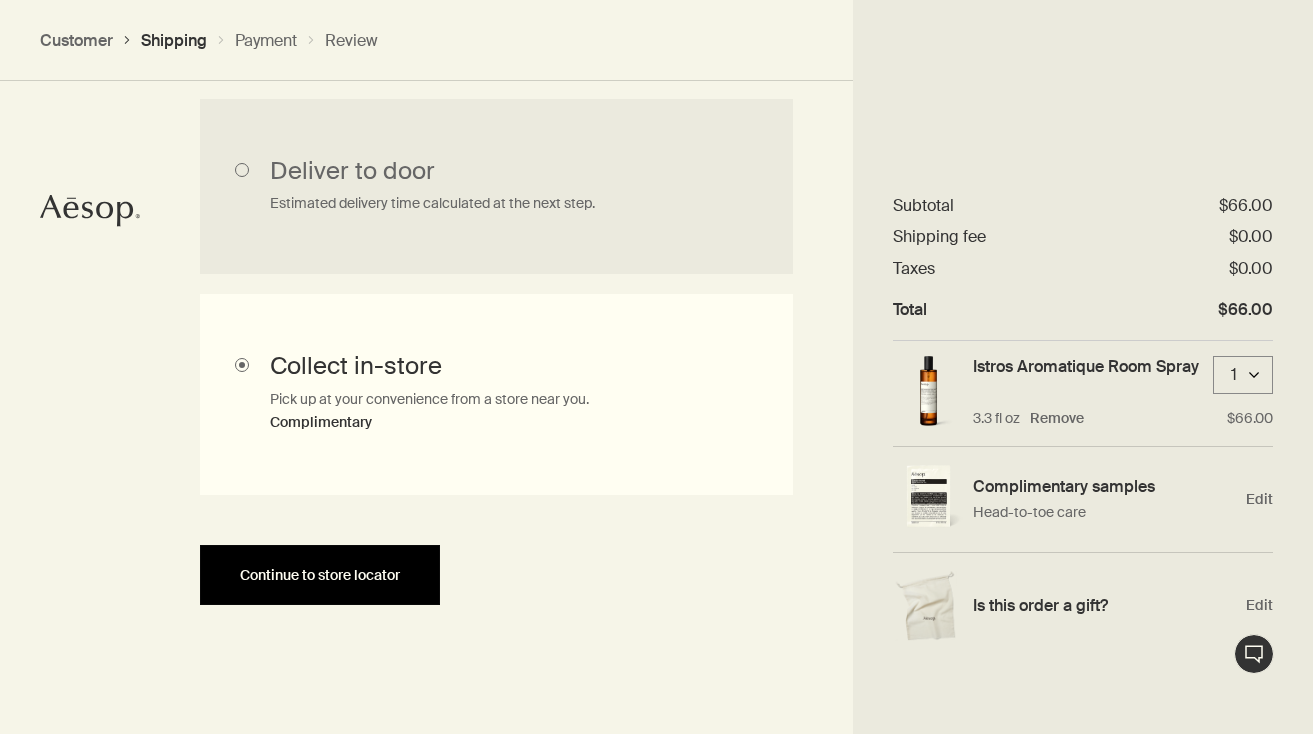 click on "Continue to store locator" at bounding box center (320, 575) 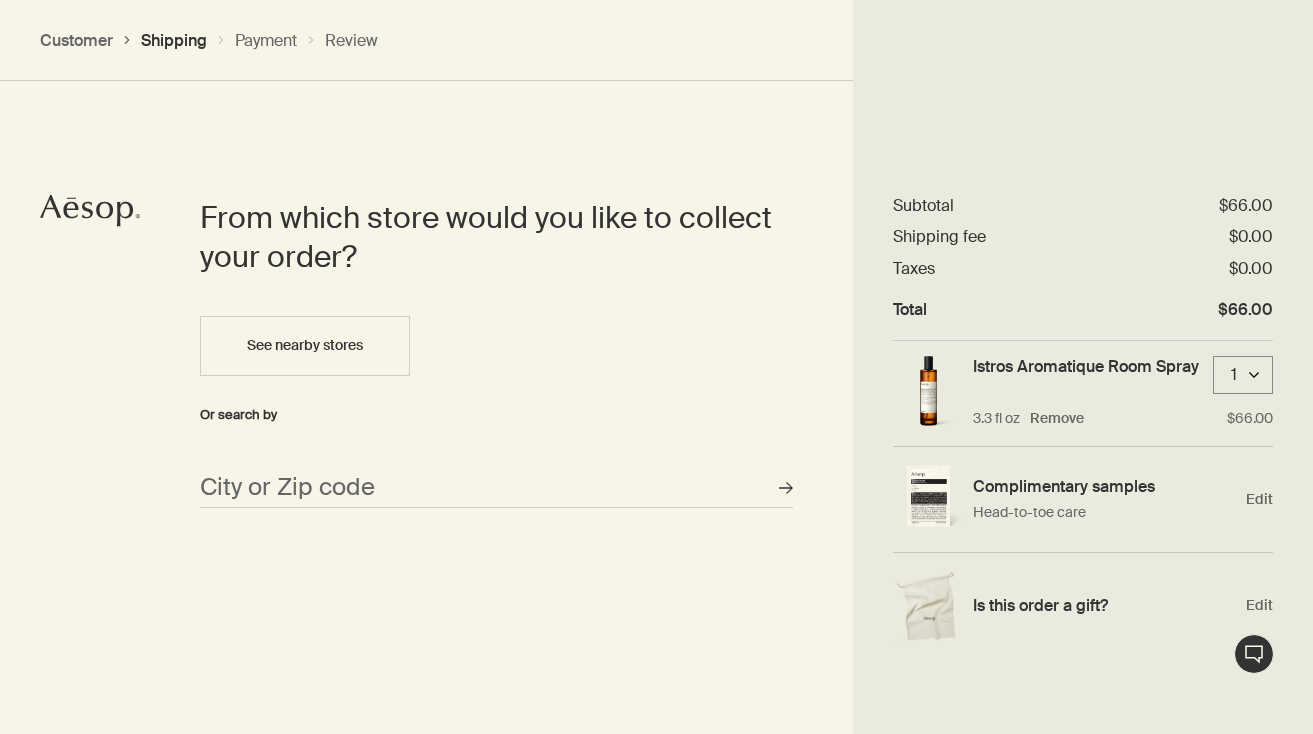 scroll, scrollTop: 863, scrollLeft: 0, axis: vertical 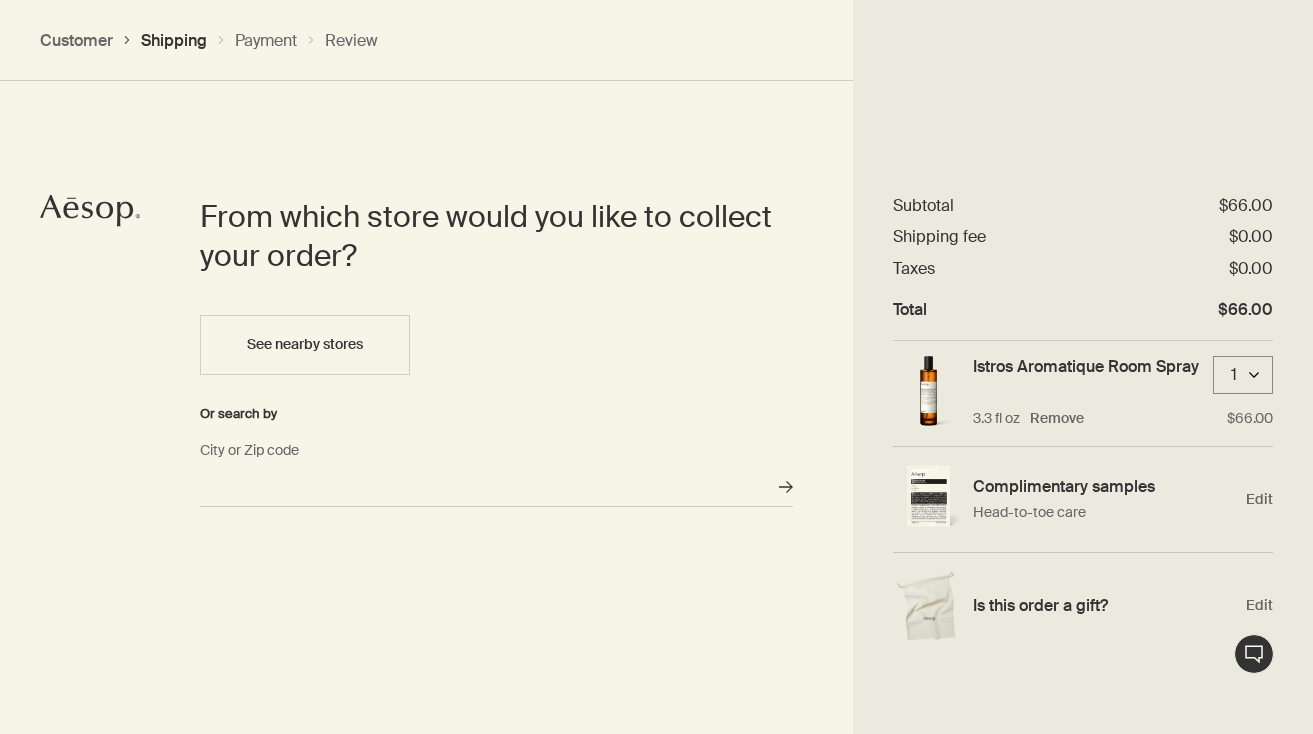 click on "City or Zip code" at bounding box center (496, 487) 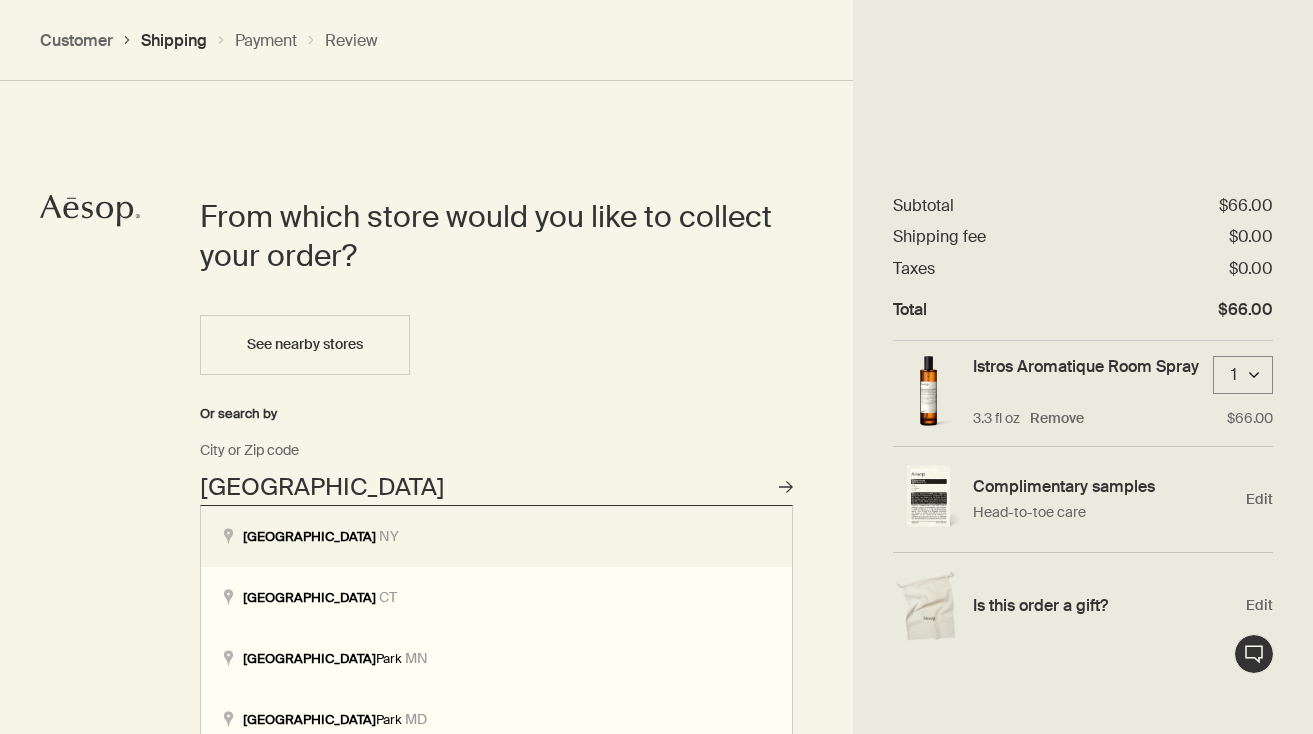 type on "Brooklyn, NY" 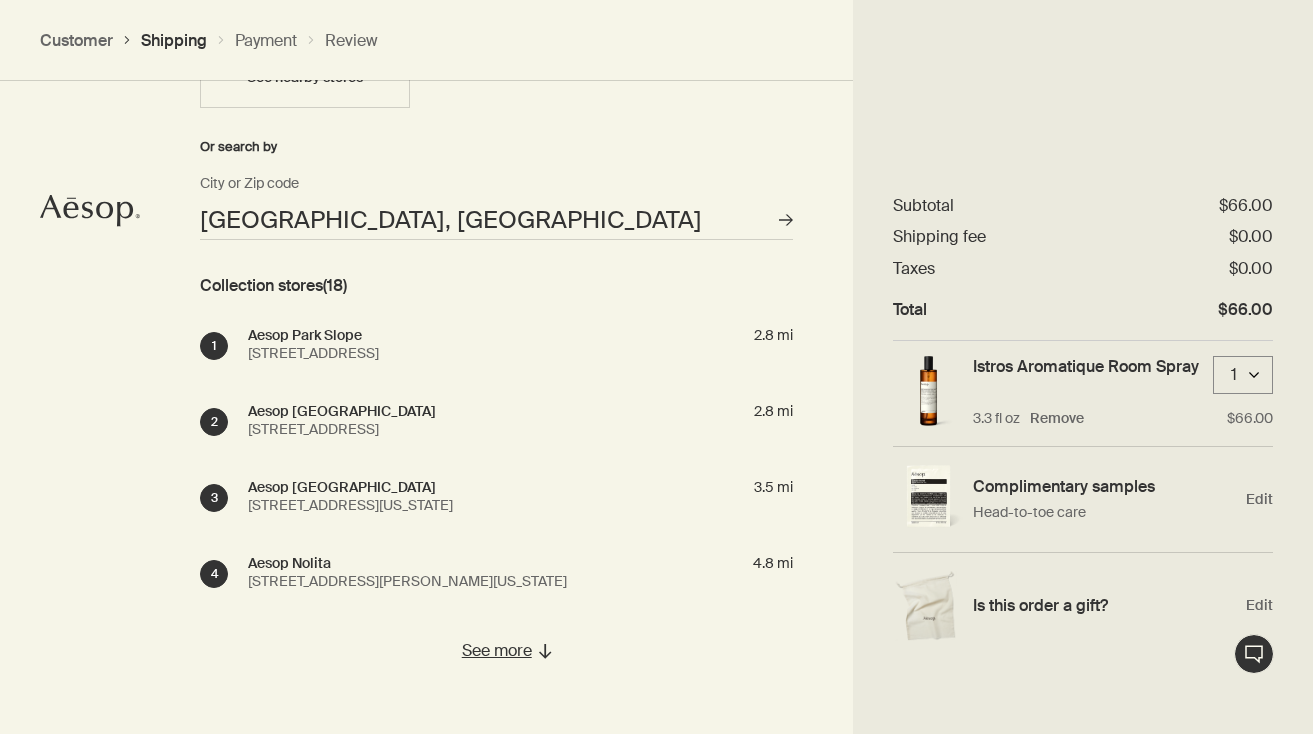 scroll, scrollTop: 1132, scrollLeft: 0, axis: vertical 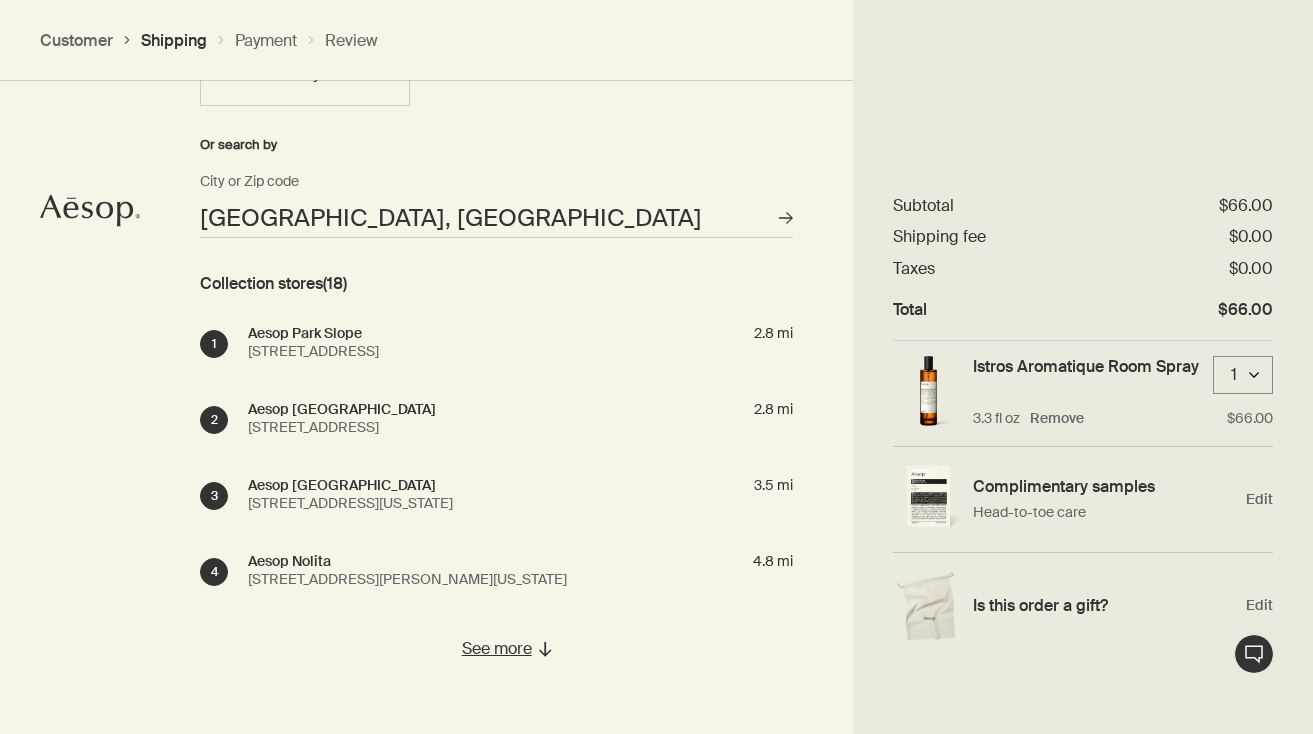 click on "Aesop Bergen Street" at bounding box center (342, 409) 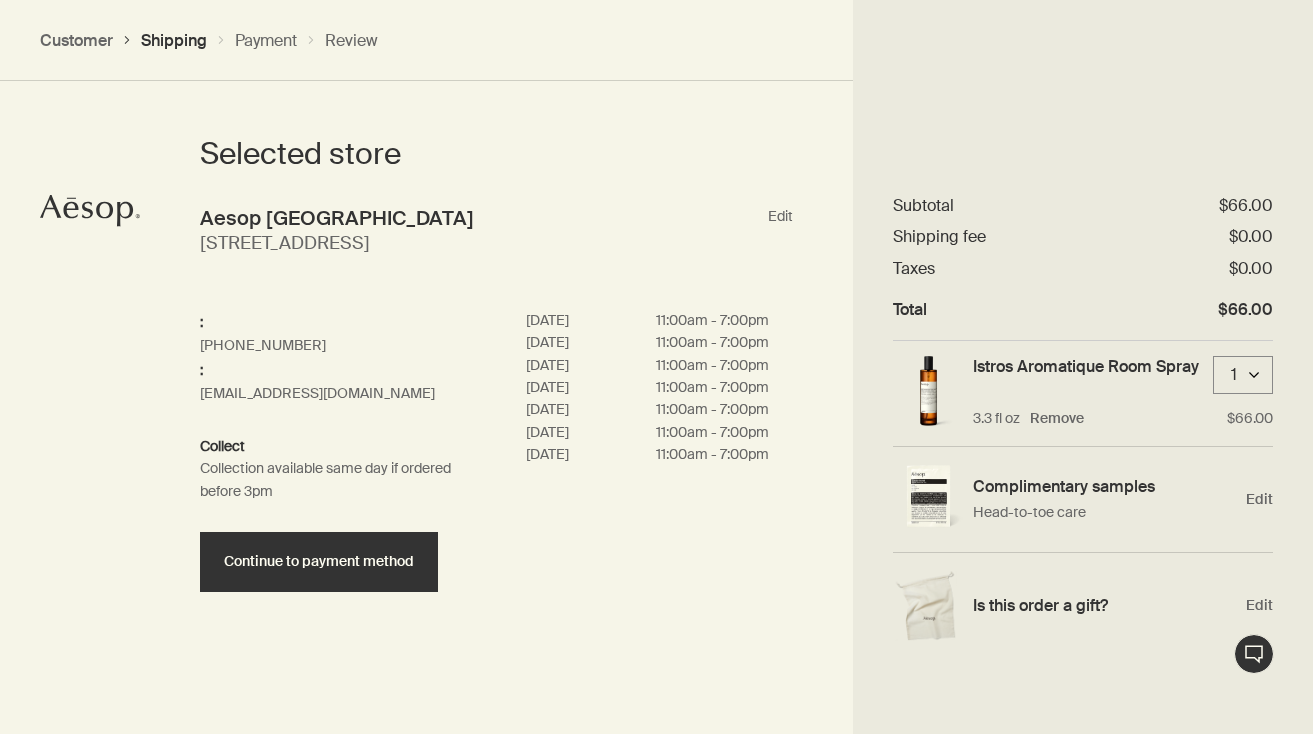 scroll, scrollTop: 925, scrollLeft: 0, axis: vertical 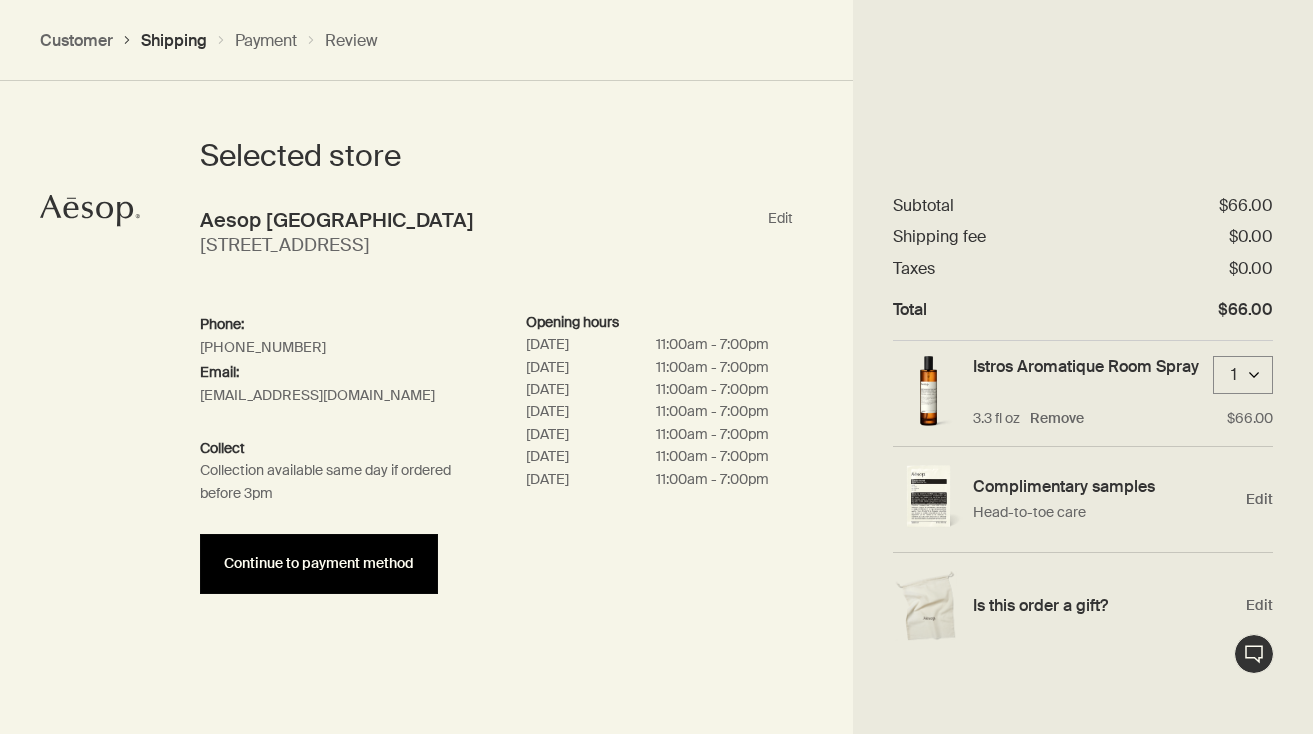 click on "Continue to payment method" at bounding box center [319, 563] 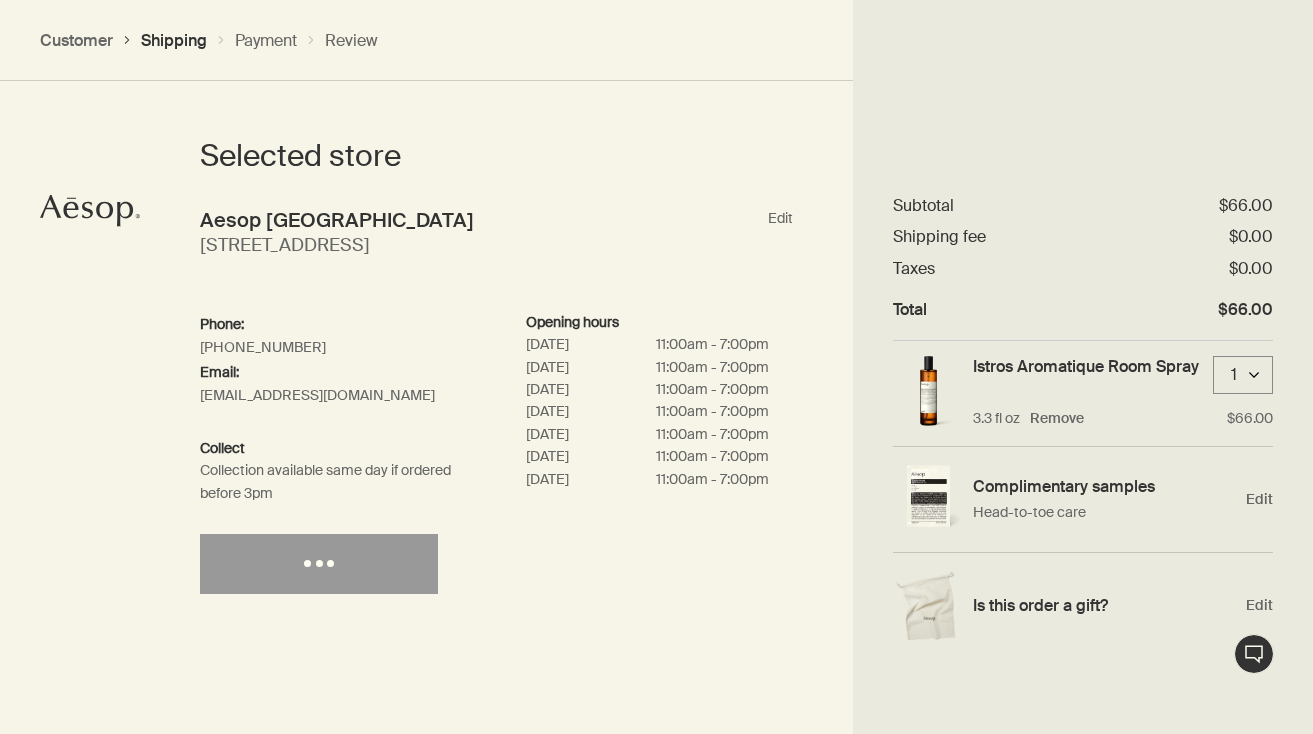 select on "US" 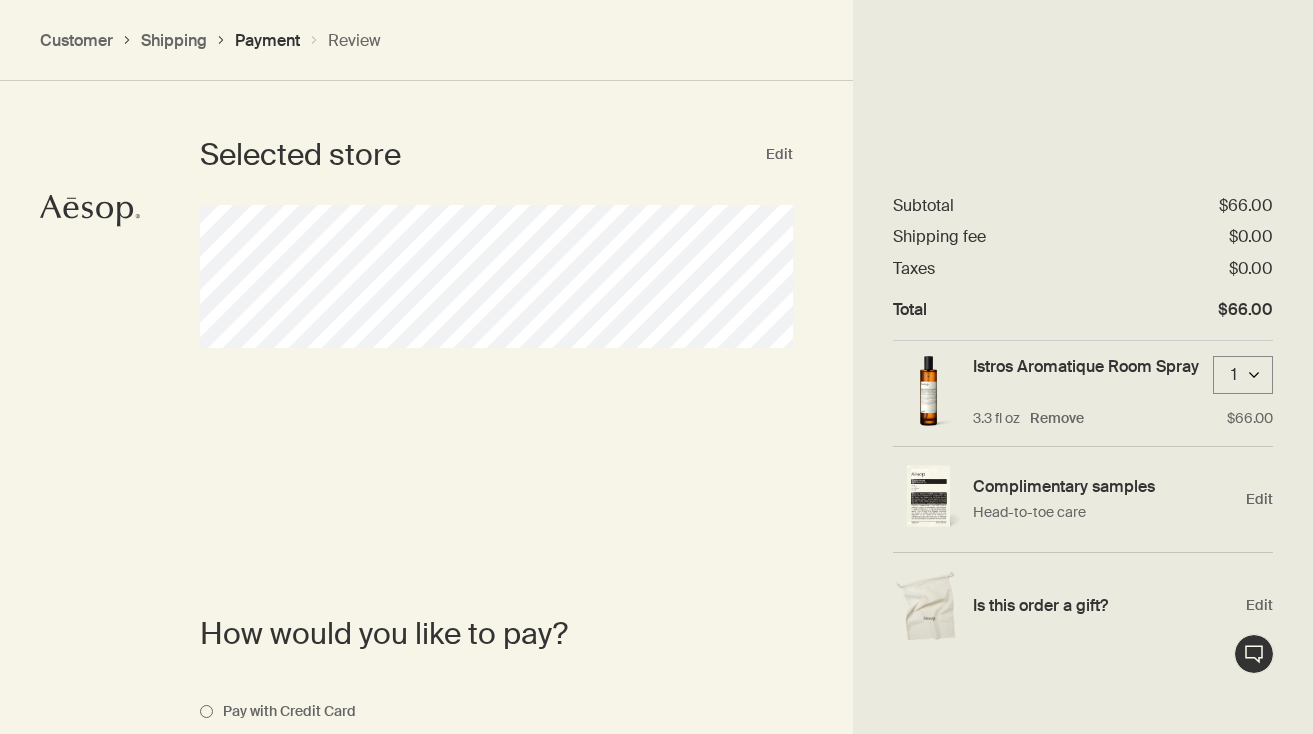 scroll, scrollTop: 1087, scrollLeft: 0, axis: vertical 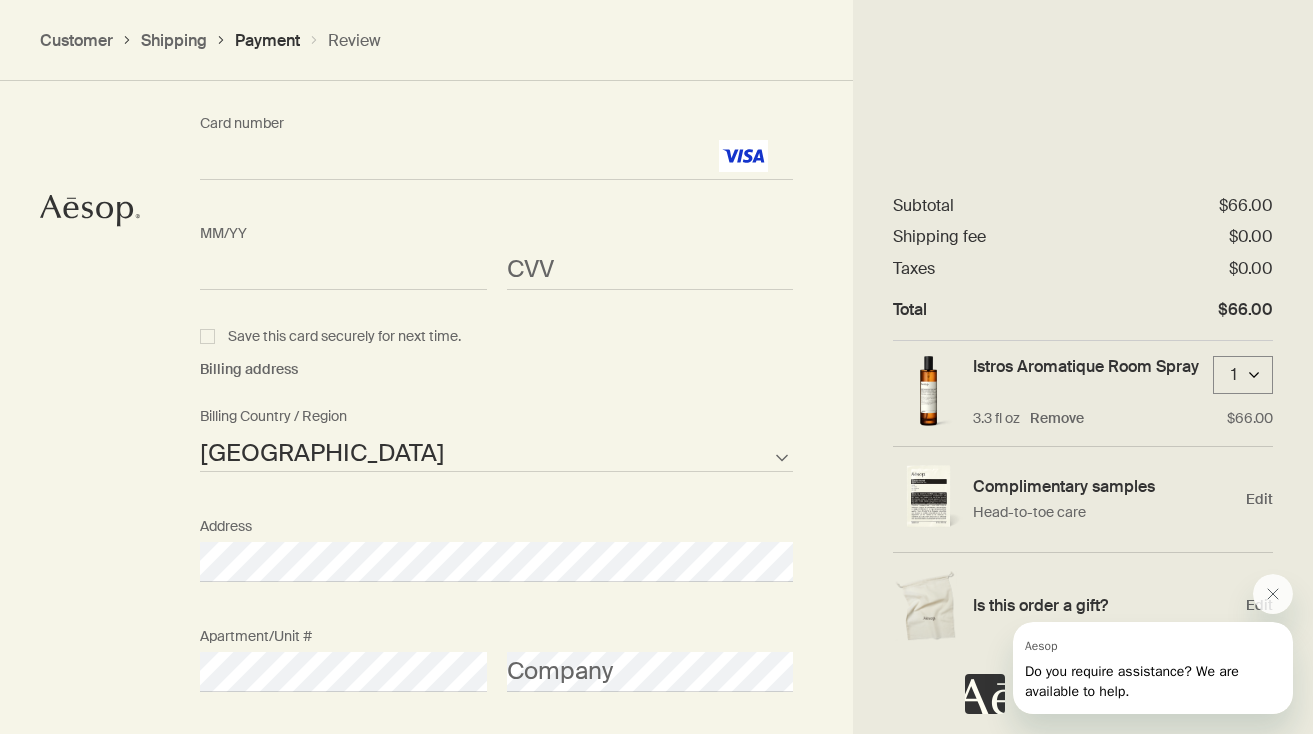 click on "MM/YY <p>Your browser does not support iframes.</p>" at bounding box center [343, 252] 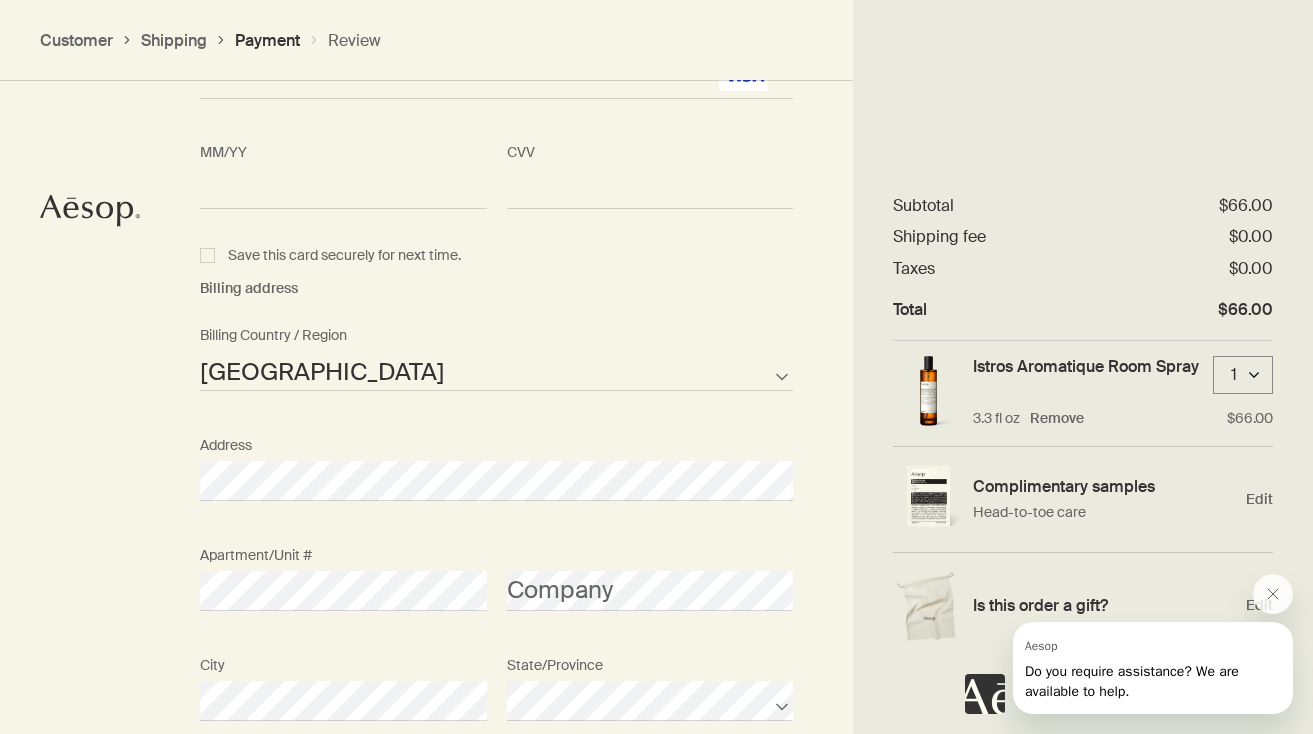 scroll, scrollTop: 2020, scrollLeft: 0, axis: vertical 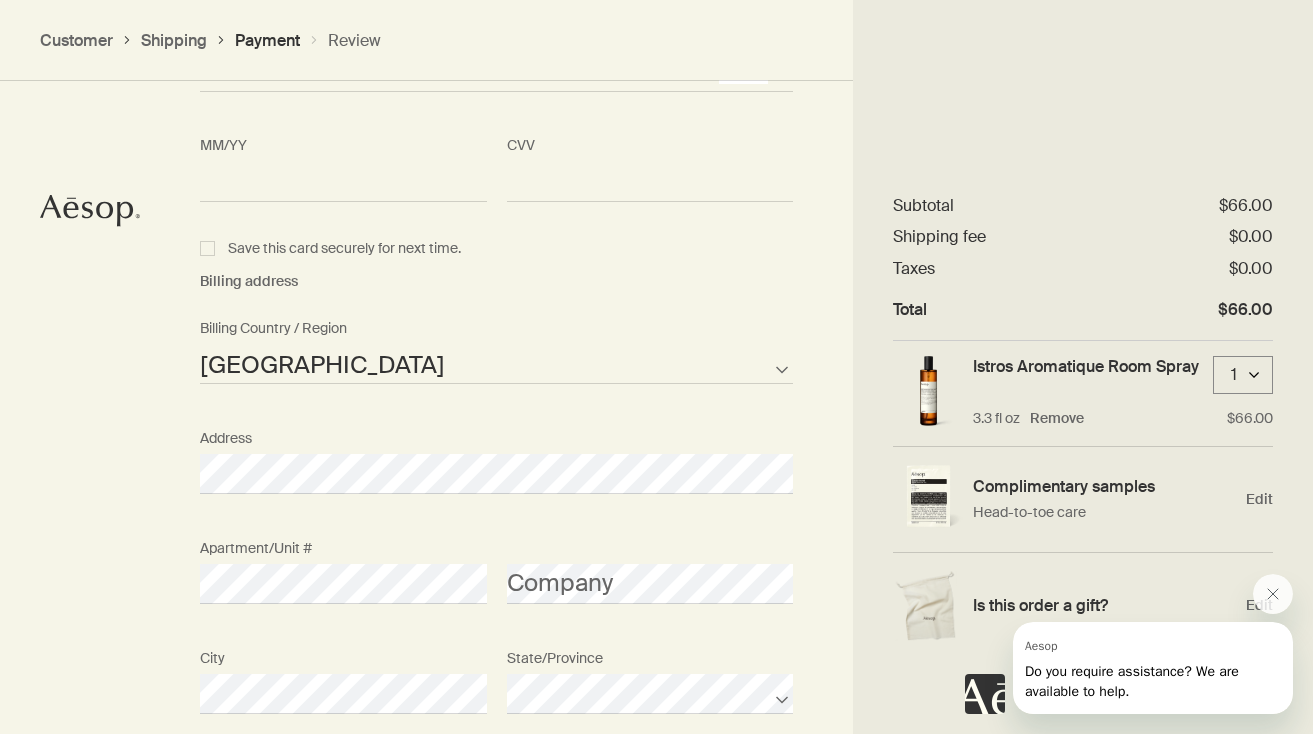 click on "Save this card securely for next time." at bounding box center (496, 249) 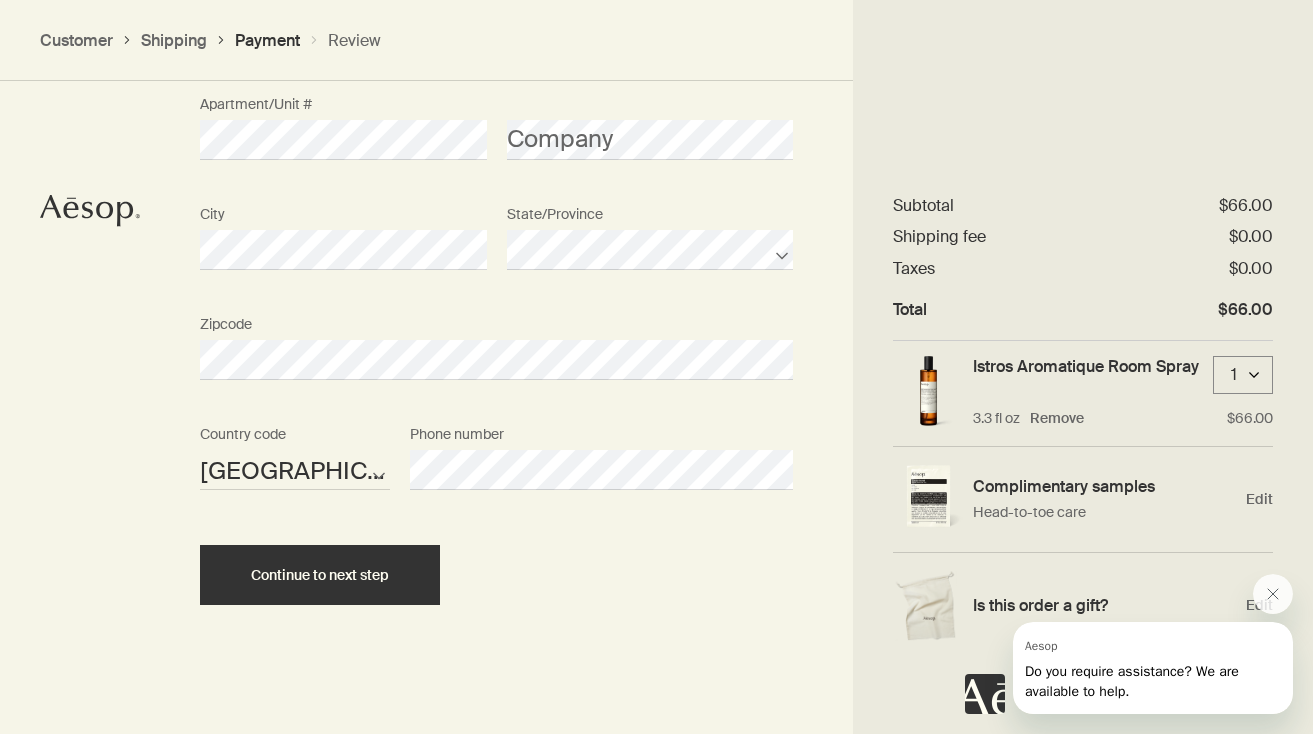 scroll, scrollTop: 2462, scrollLeft: 0, axis: vertical 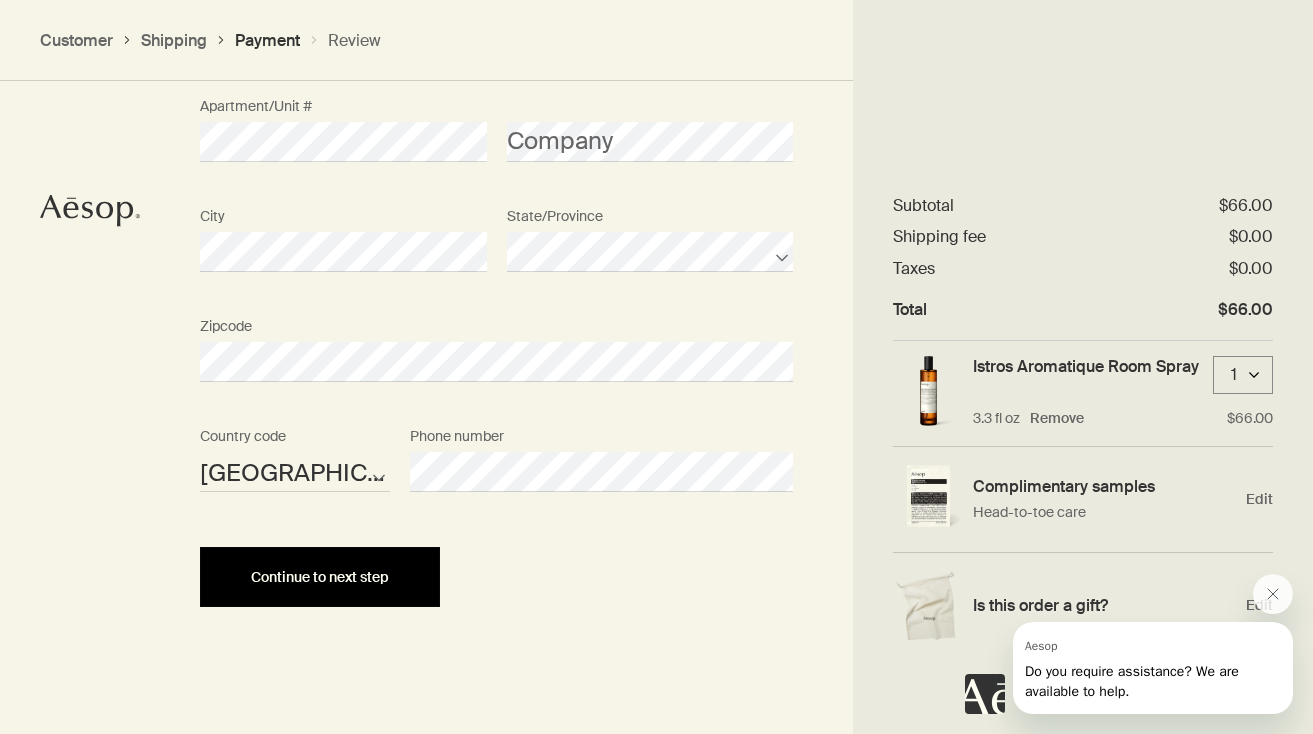click on "Continue to next step" at bounding box center (320, 577) 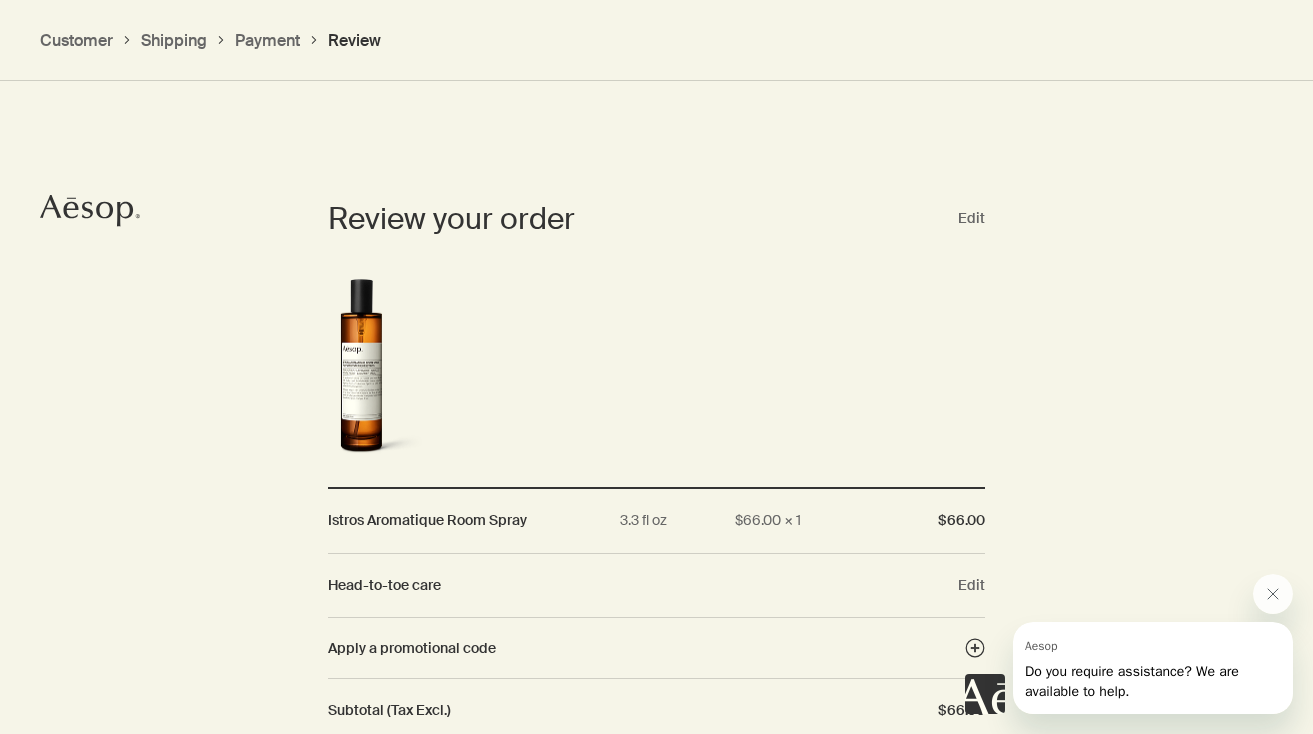 scroll, scrollTop: 1716, scrollLeft: 0, axis: vertical 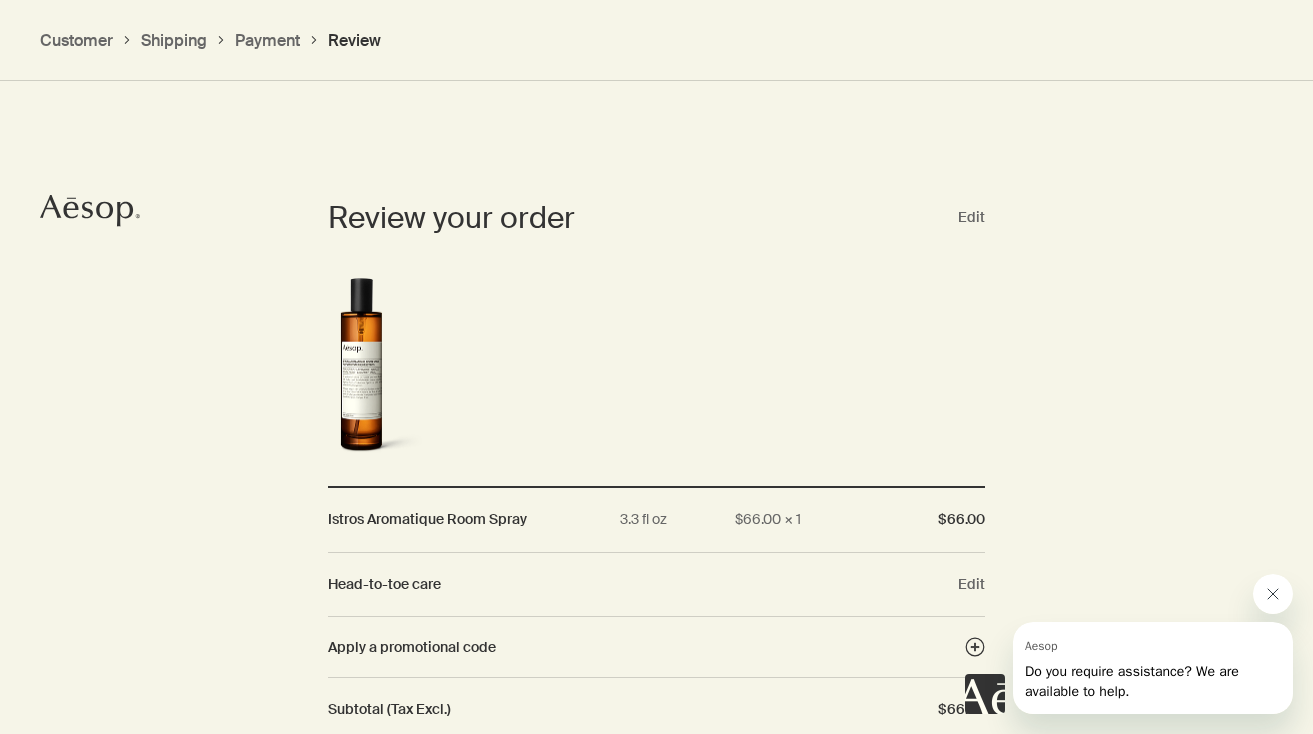 click 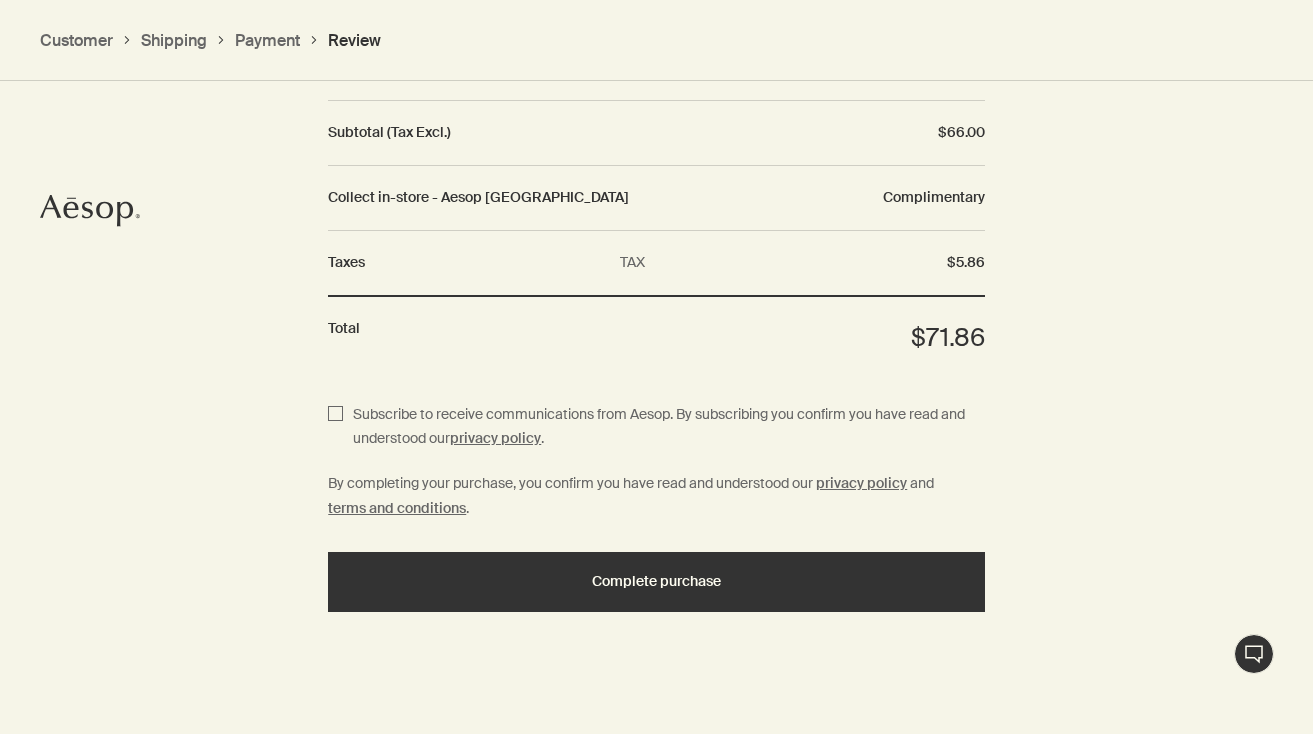 scroll, scrollTop: 2292, scrollLeft: 0, axis: vertical 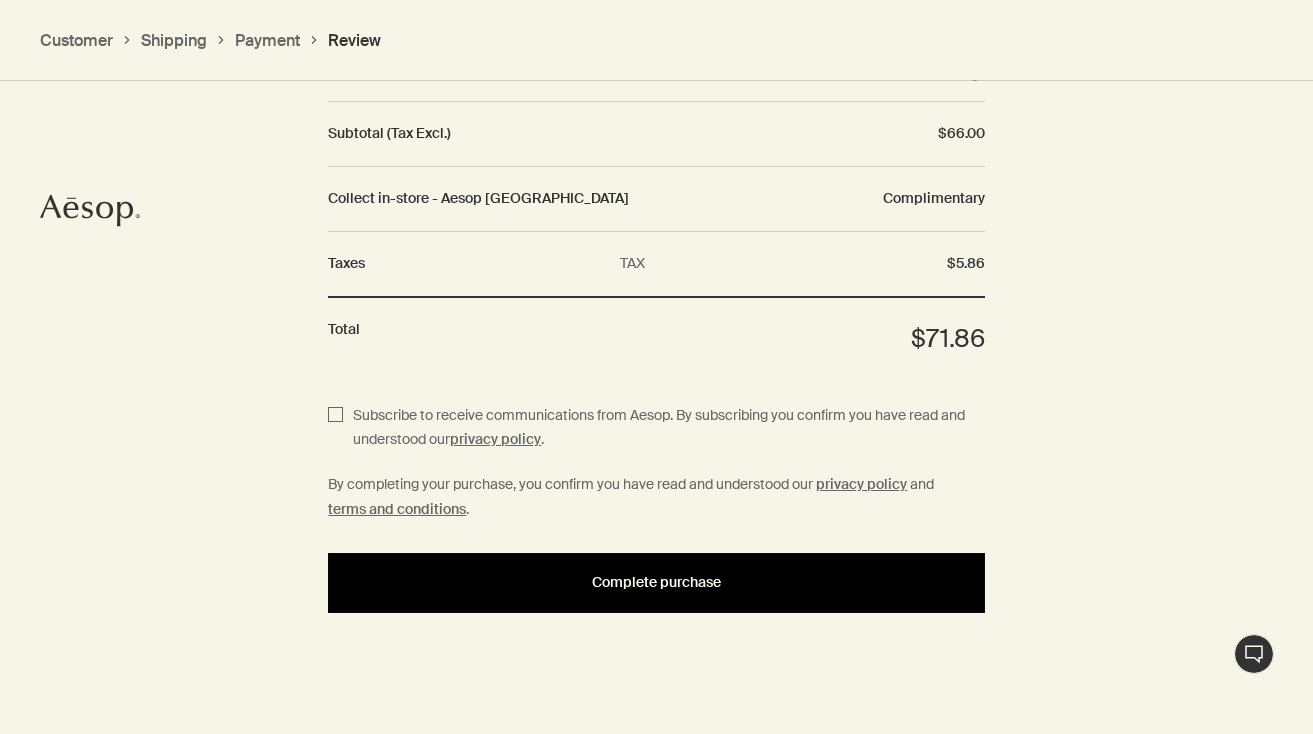 click on "Complete purchase" at bounding box center [656, 582] 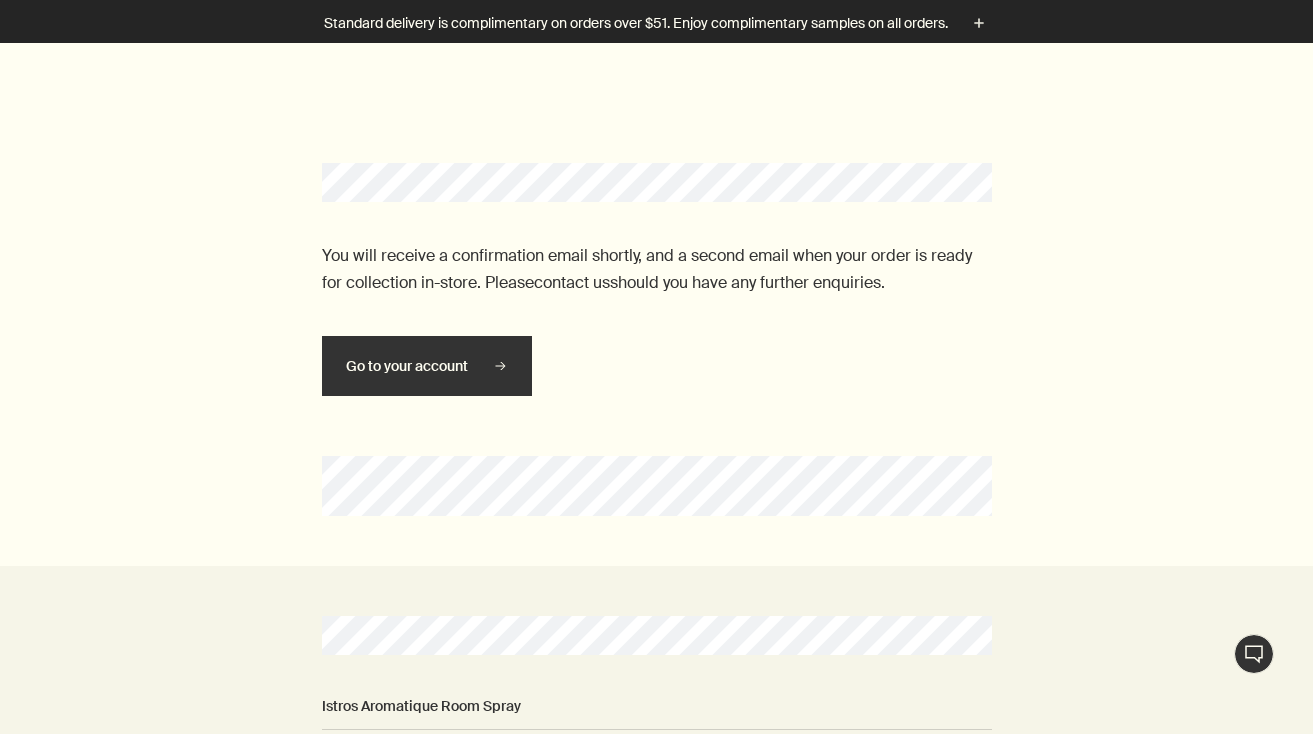 scroll, scrollTop: 0, scrollLeft: 0, axis: both 